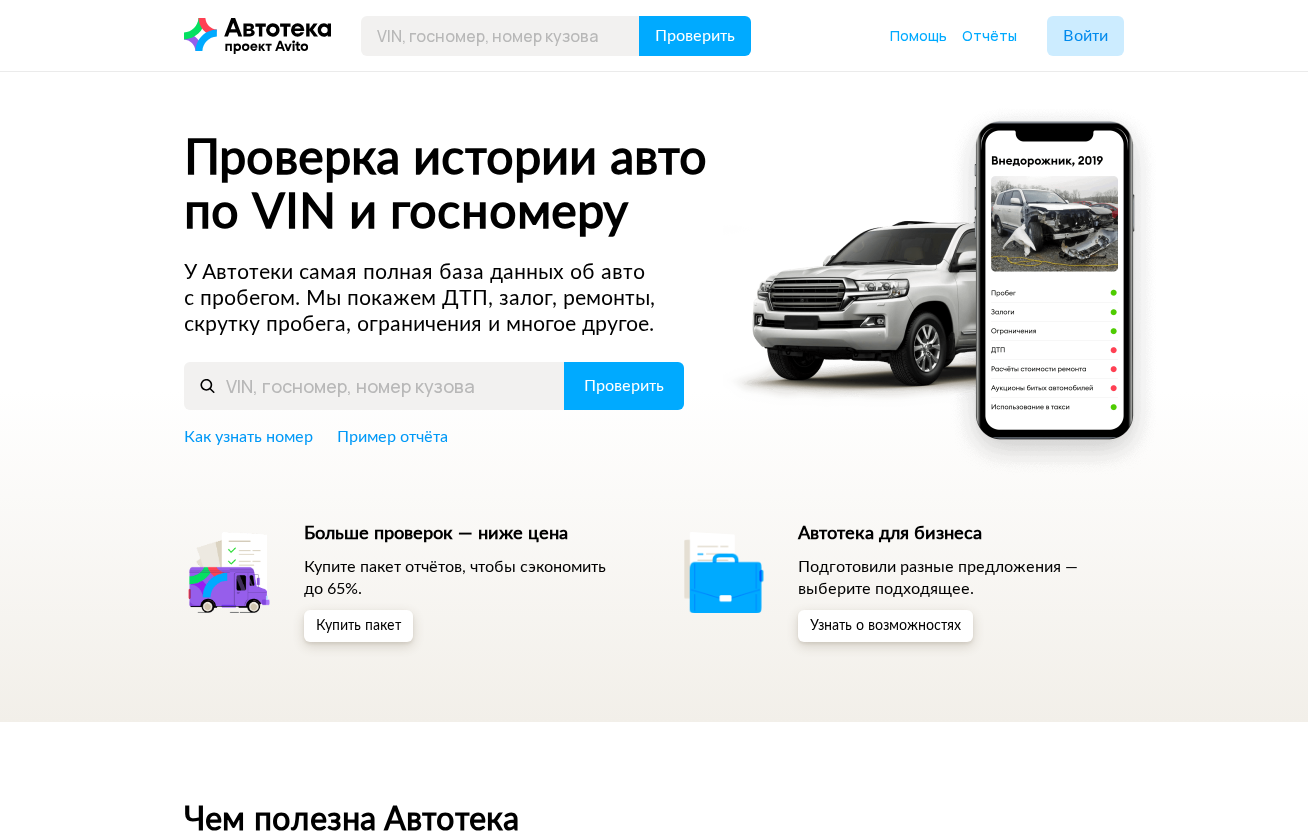 scroll, scrollTop: 0, scrollLeft: 0, axis: both 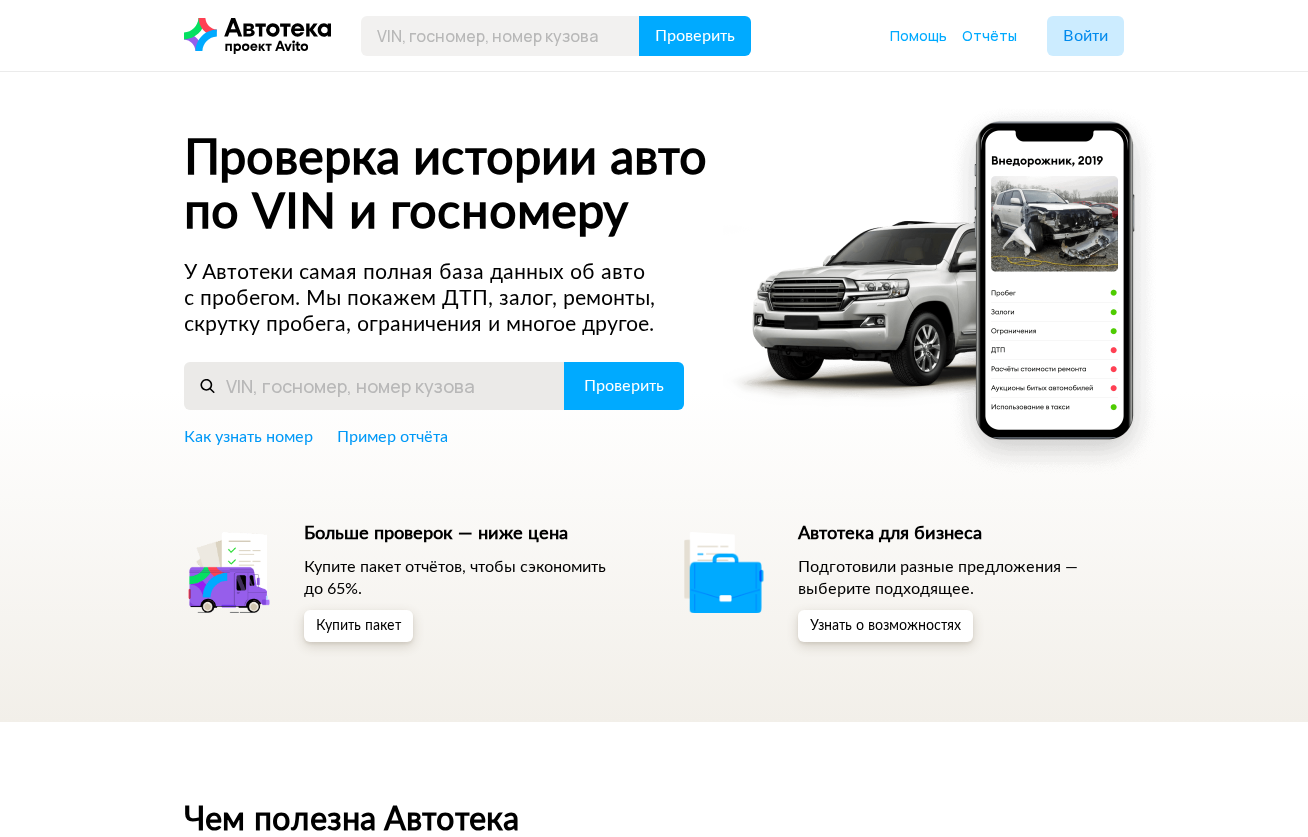 click at bounding box center (374, 386) 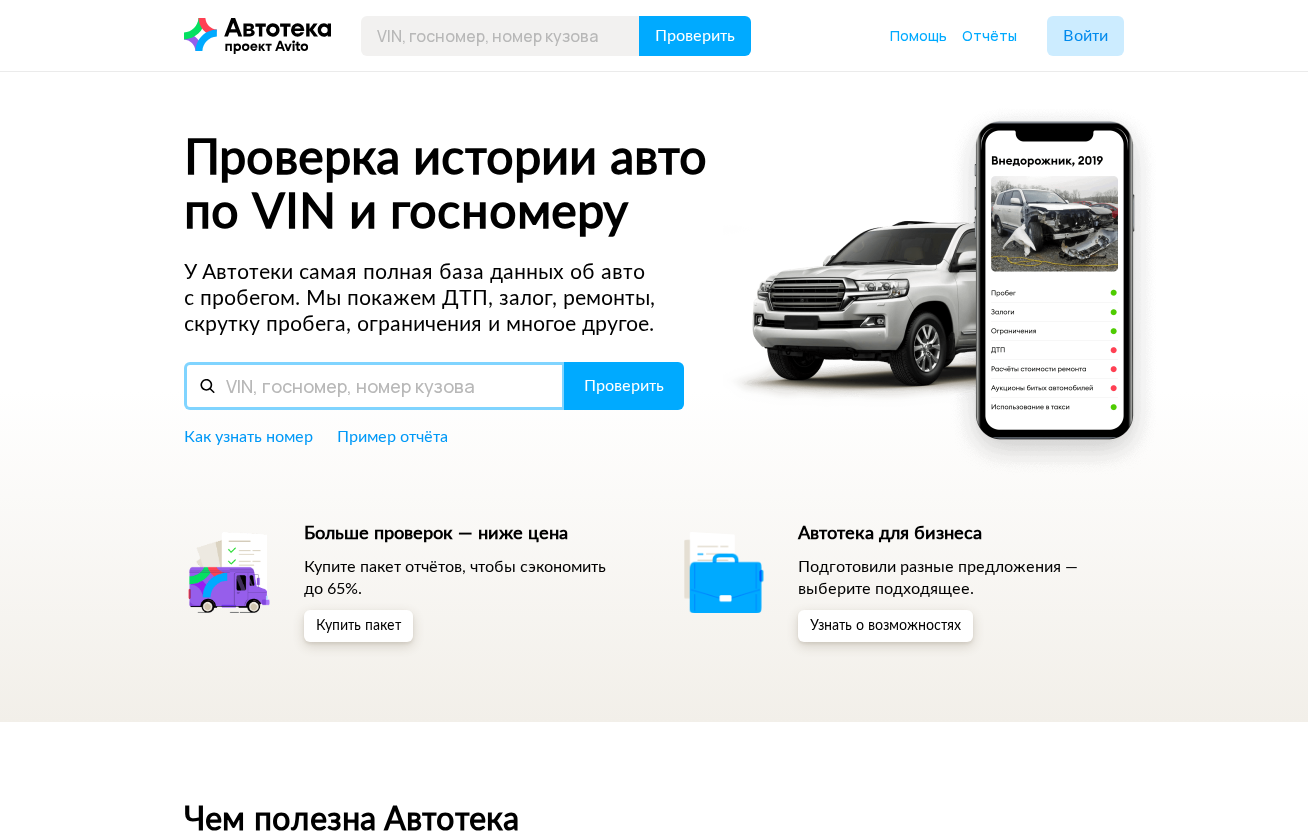click at bounding box center [374, 386] 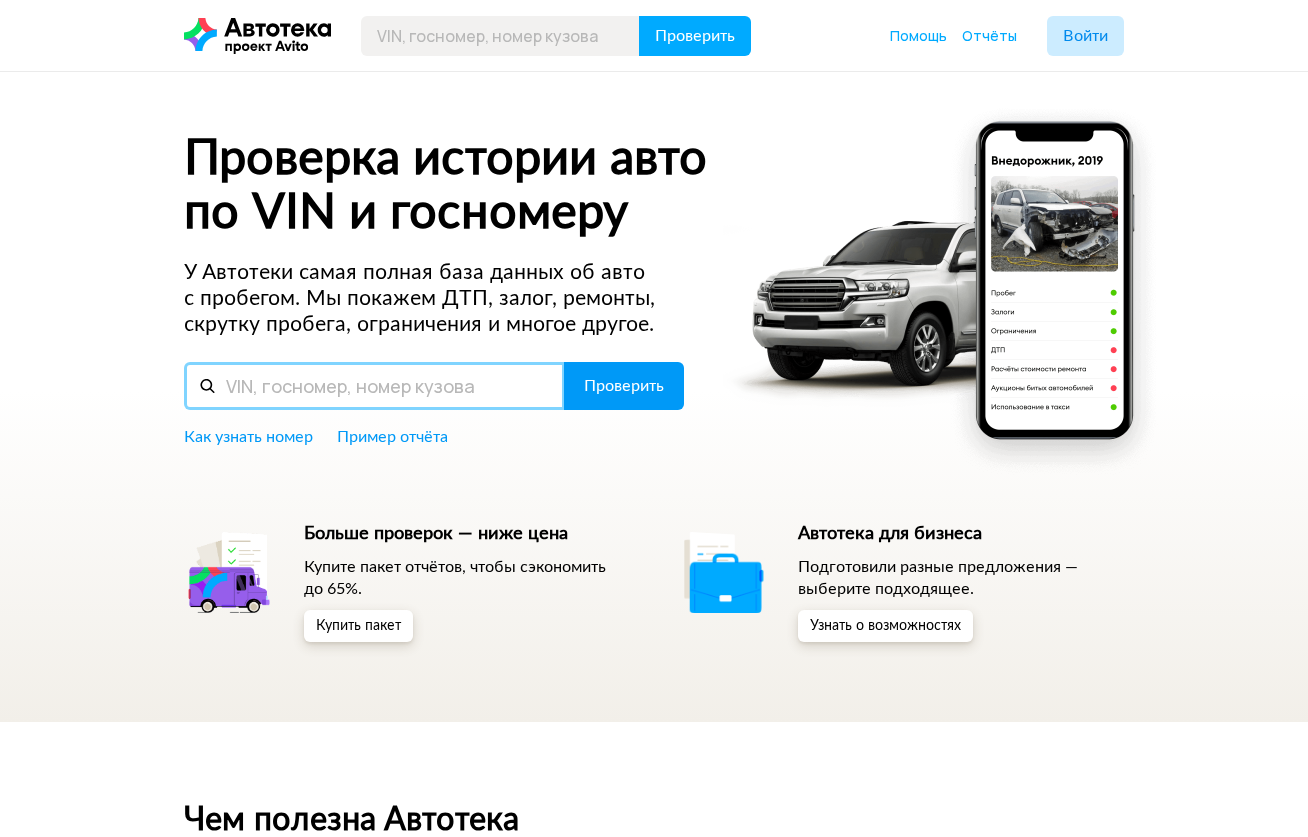 paste on "XWEGT411AL0001881" 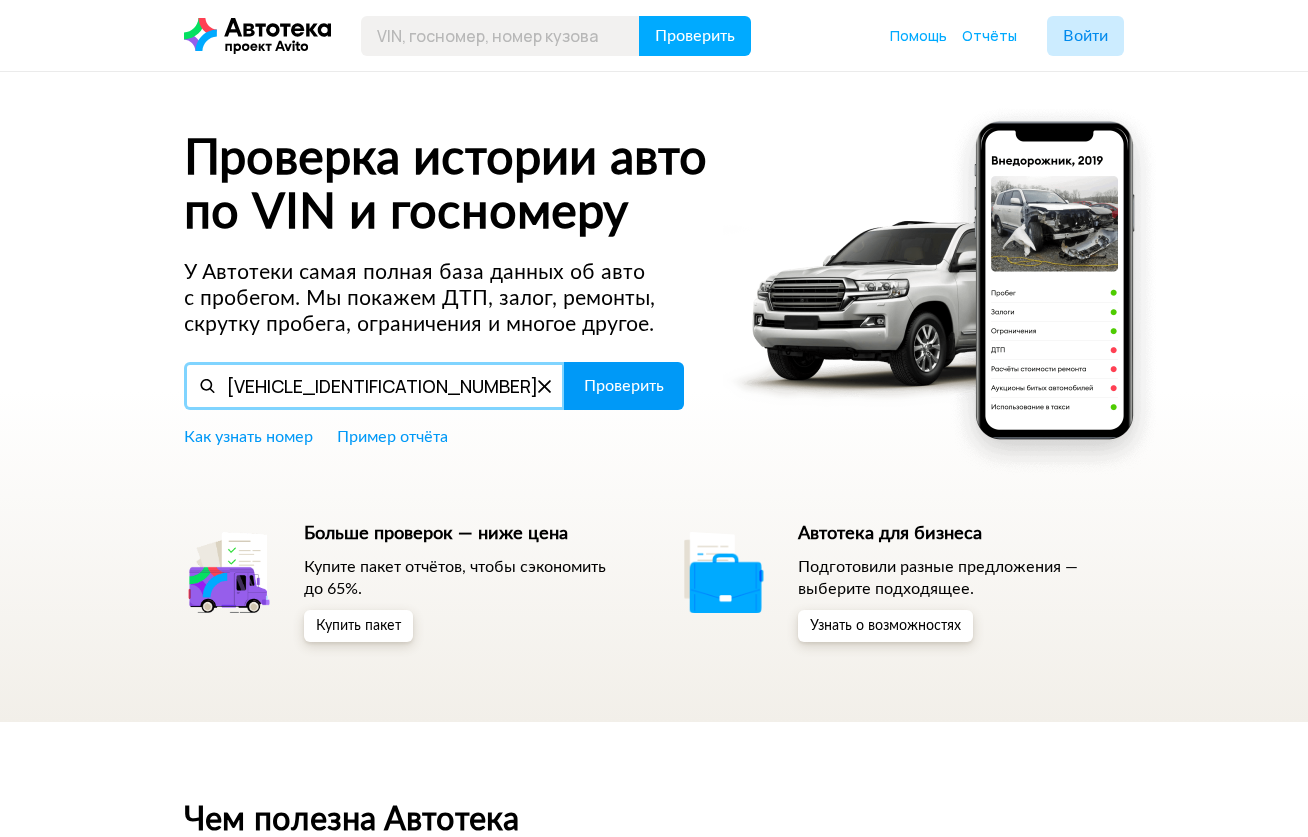 type on "XWEGT411AL0001881" 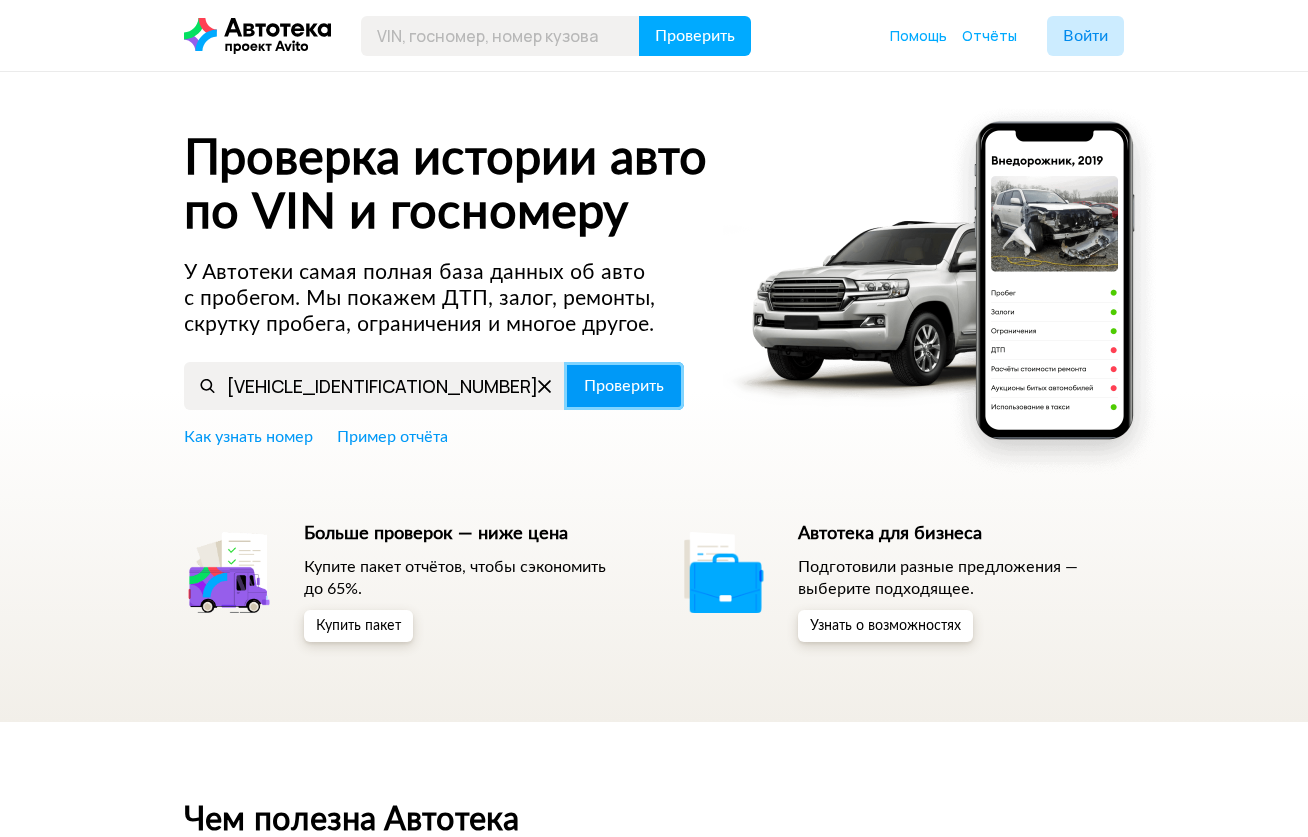 click on "Проверить" at bounding box center [624, 386] 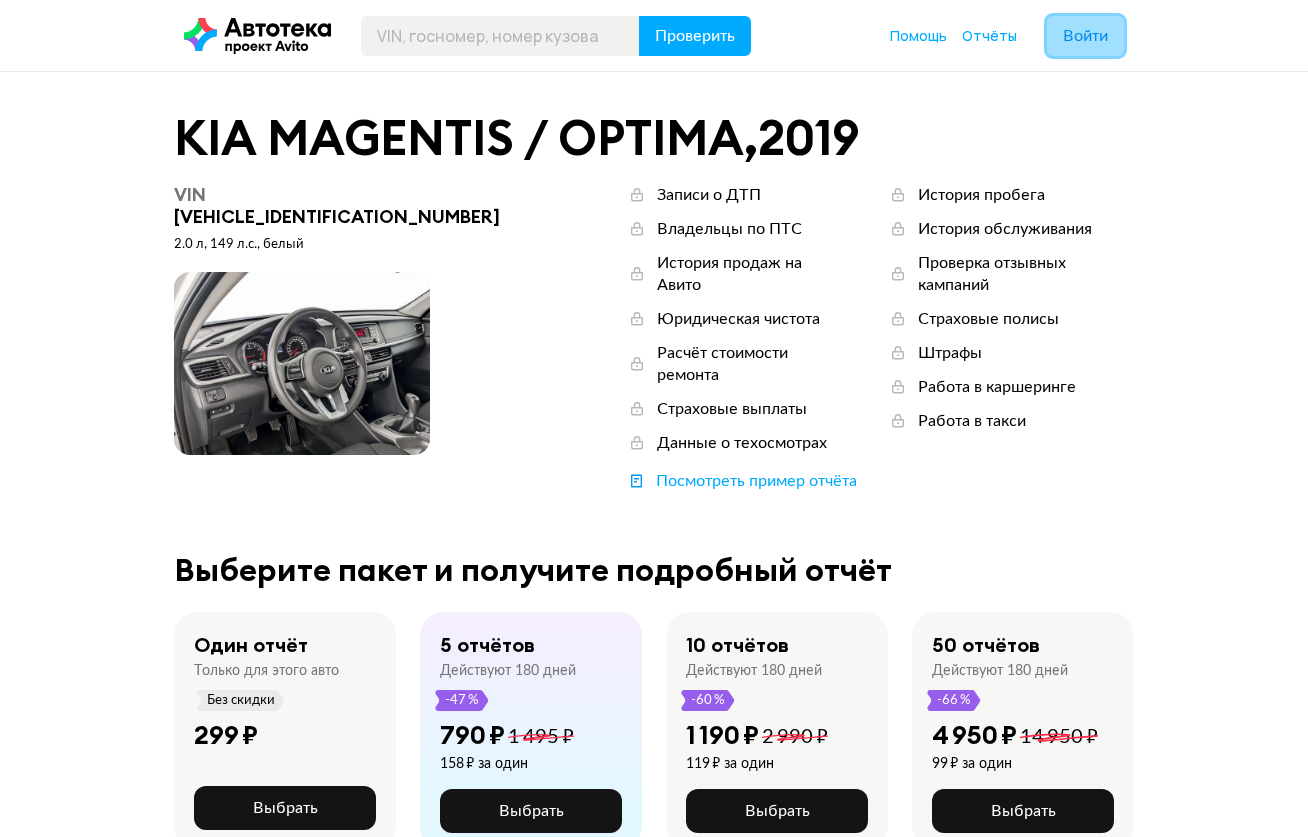click on "Войти" at bounding box center [1085, 36] 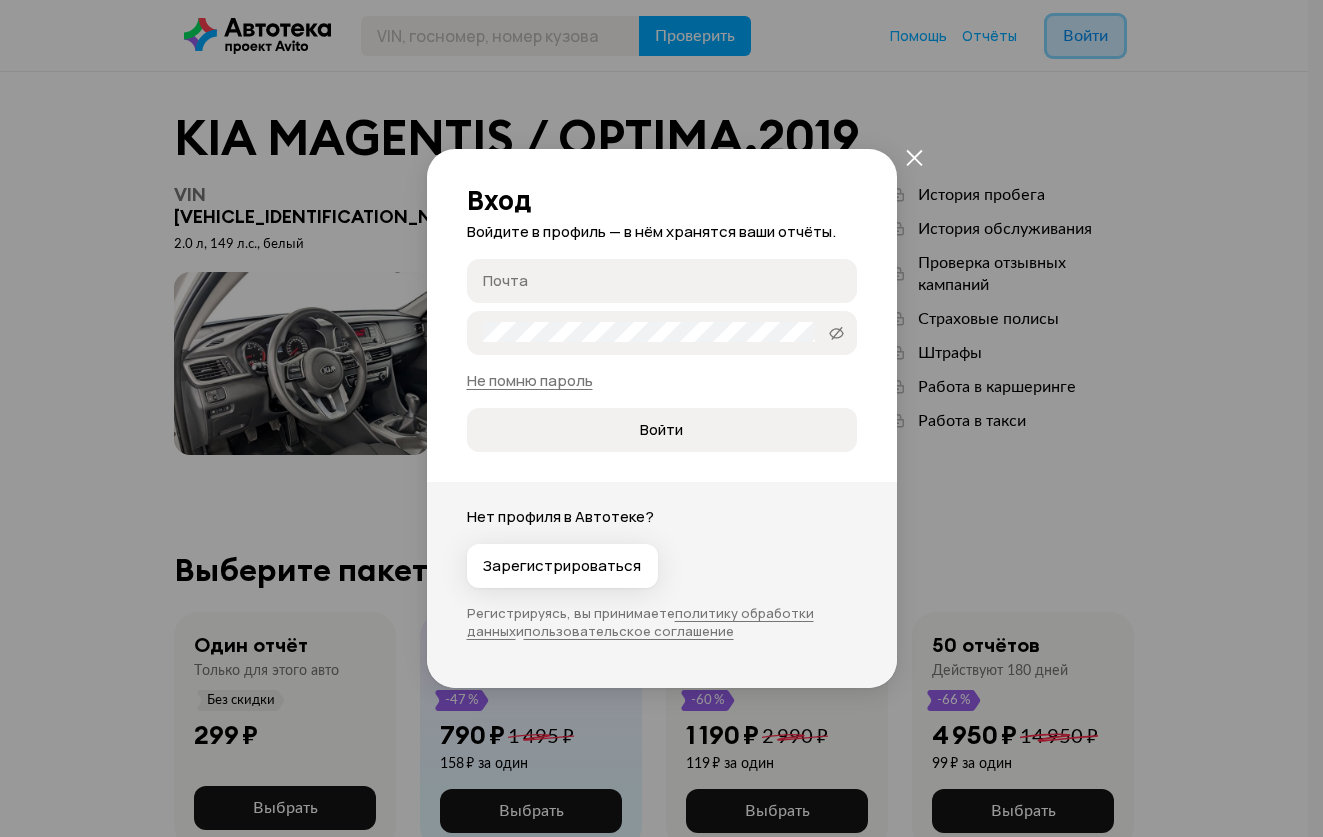 type 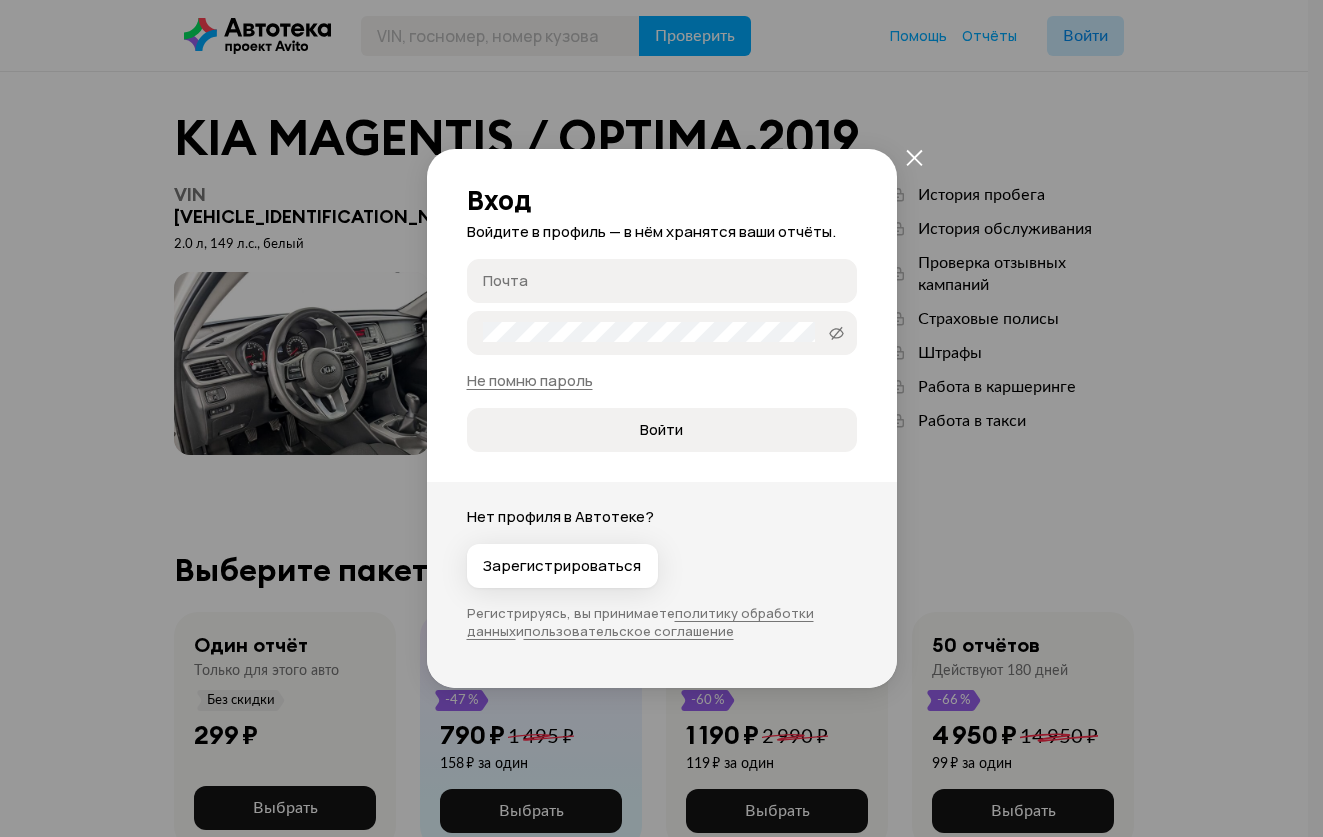 type on "avkuznetsov@kia.ru" 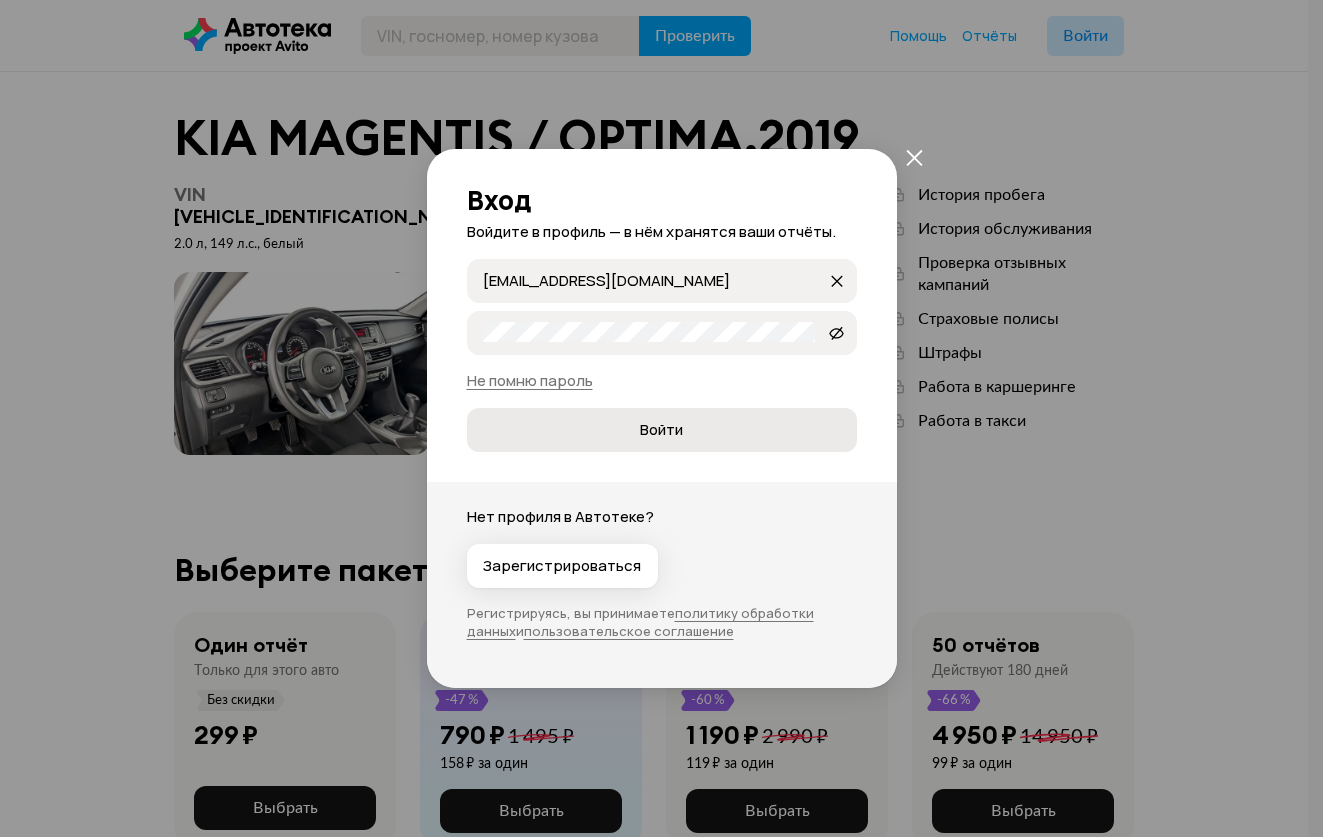 click on "Войти" at bounding box center (661, 430) 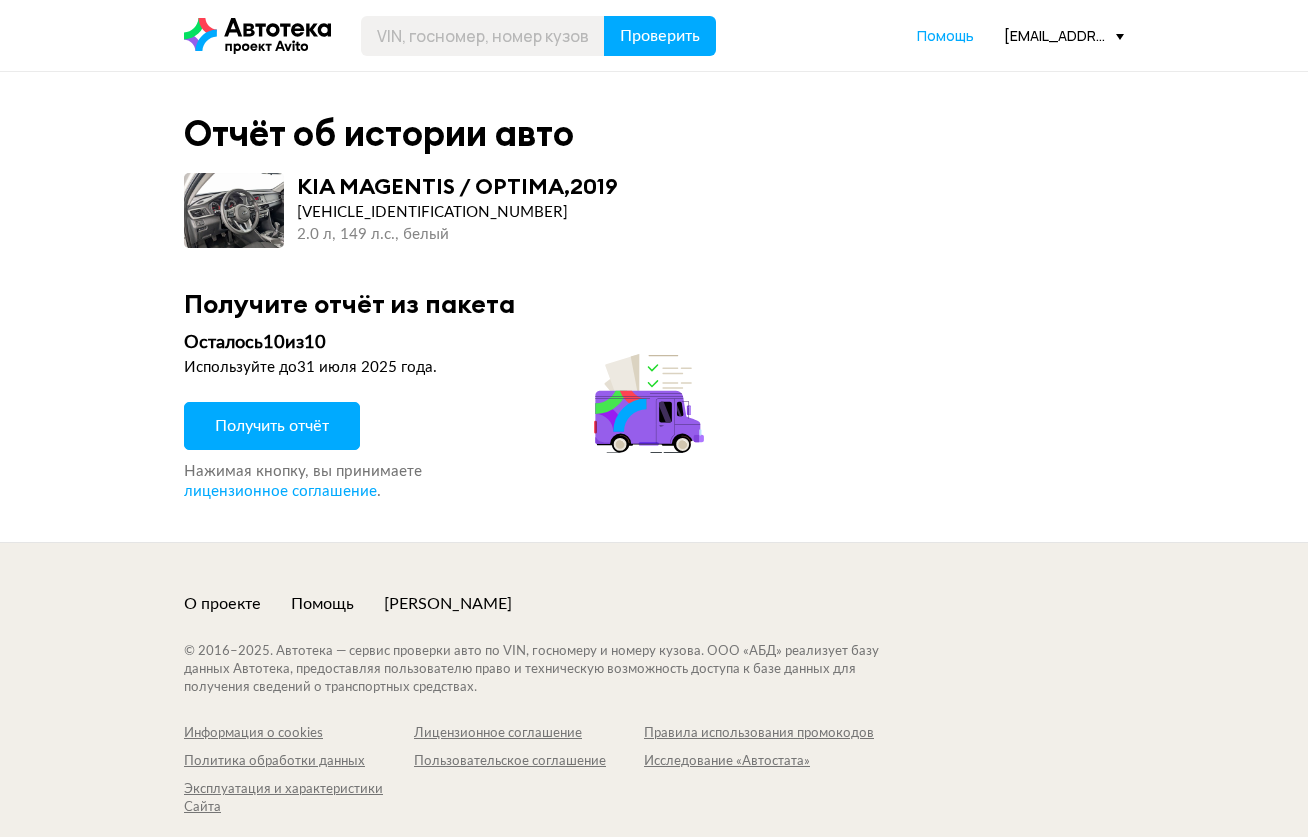 click on "Получить отчёт" at bounding box center (272, 426) 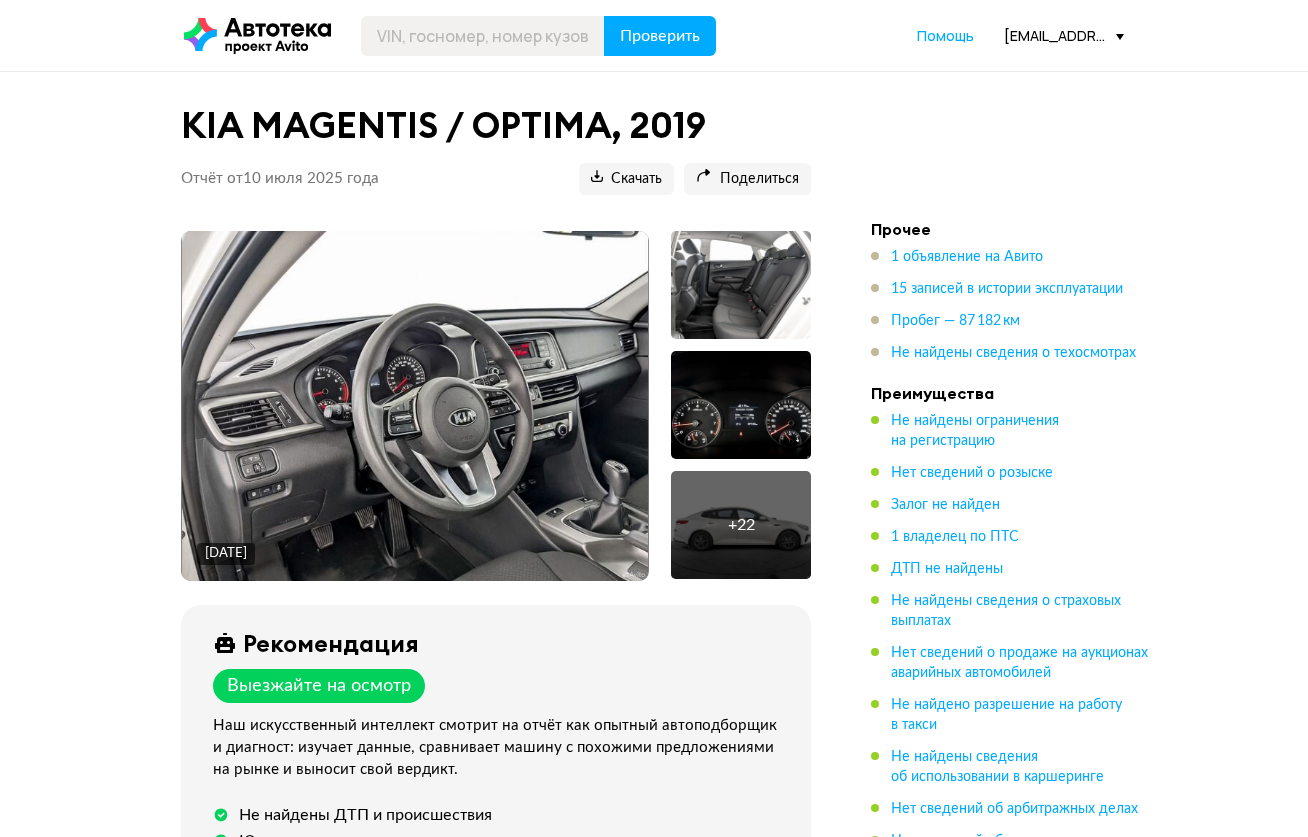 click on "KIA MAGENTIS / OPTIMA, 2019 Отчёт от  10 июля 2025 года Ccылка на отчёт скопирована Скачать Поделиться Ccылка на отчёт скопирована 7 апреля 2025 года + 22 Рекомендация Выезжайте на осмотр Наш искусственный интеллект смотрит на отчёт как опытный автоподборщик и диагност: изучает данные, сравнивает машину с похожими предложениями на рынке и выносит свой вердикт. Не найдены ДТП и происшествия Юридически чист Покажите детали На что обратить внимание при осмотре Узнайте как При осмотре сверьте VIN, номер кузова и сведения из ПТС с указанными в отчёте. купить отчёт ещё раз . . ." at bounding box center [654, 3956] 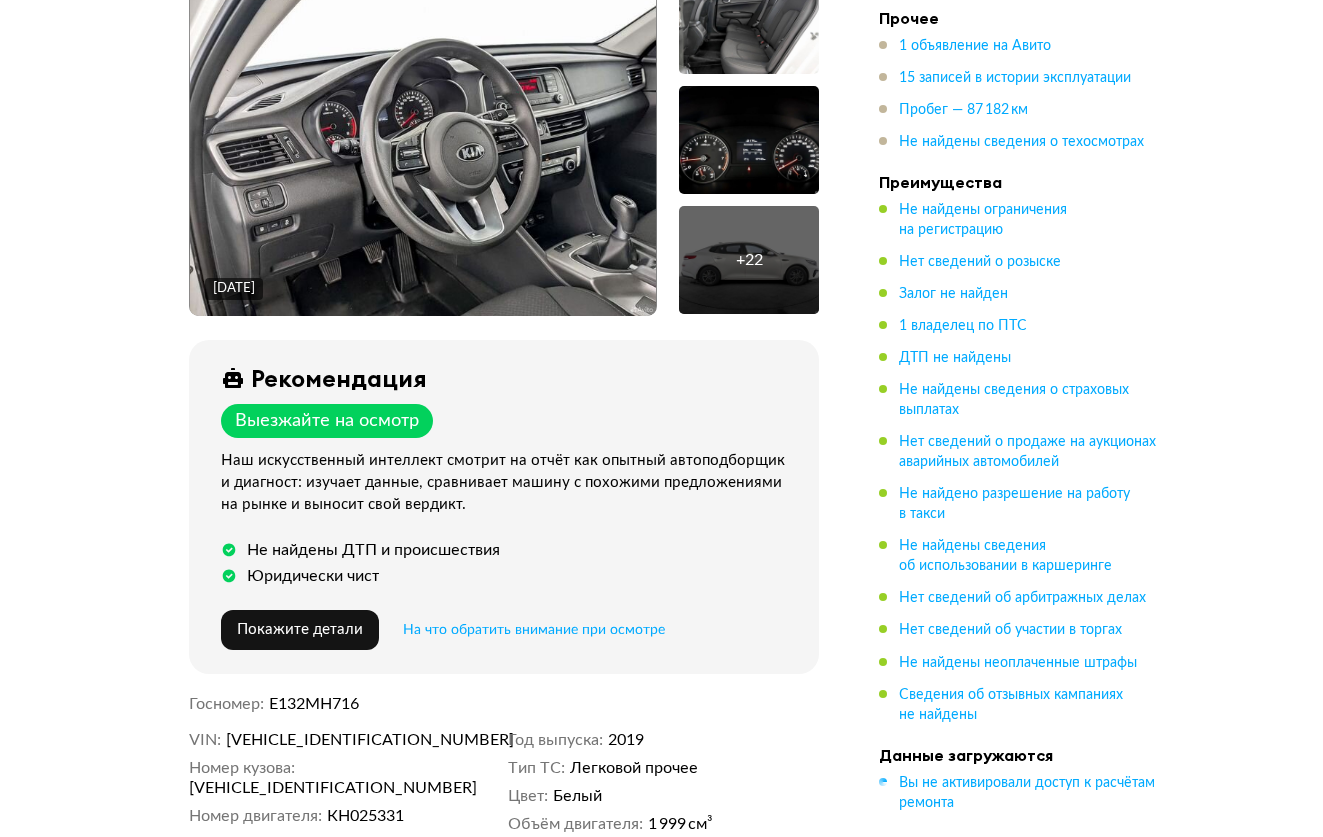 scroll, scrollTop: 400, scrollLeft: 0, axis: vertical 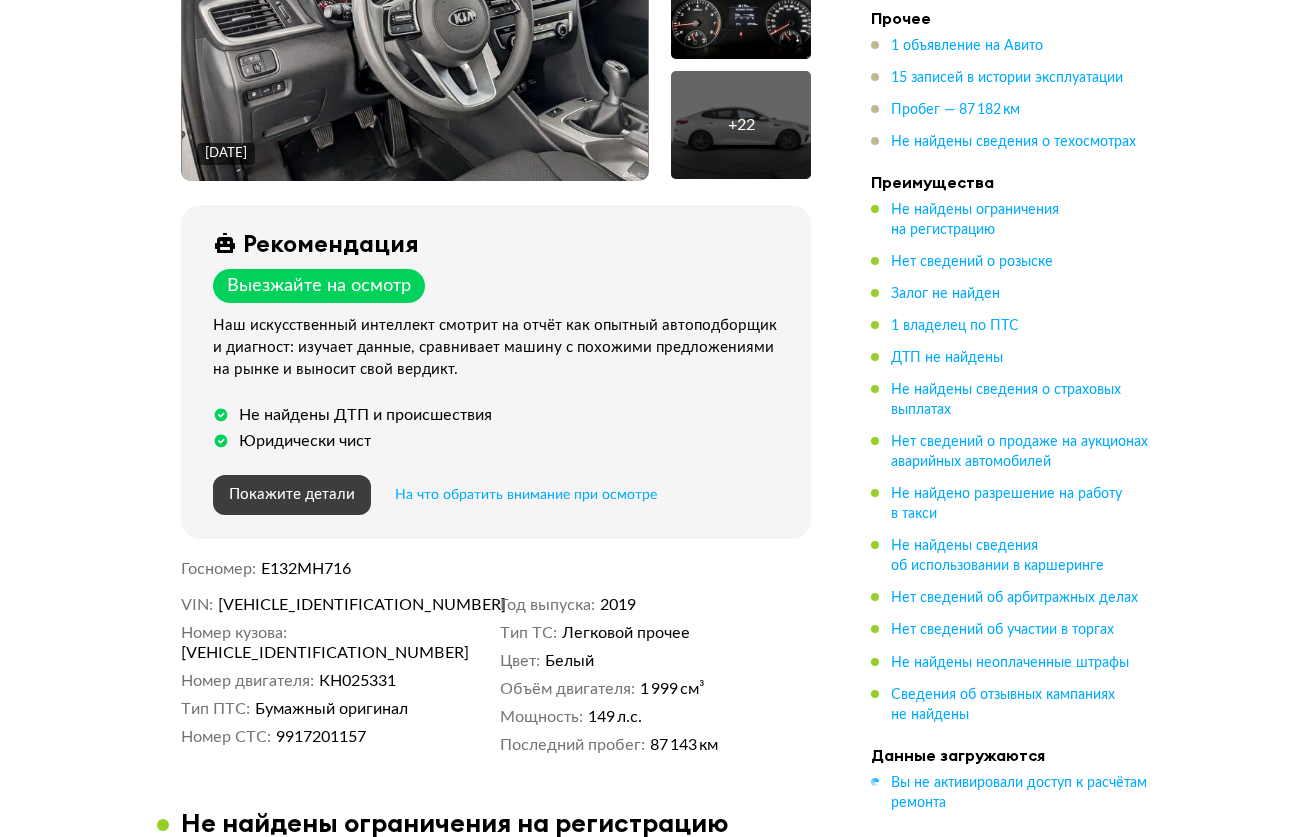 click on "Покажите детали" at bounding box center (292, 494) 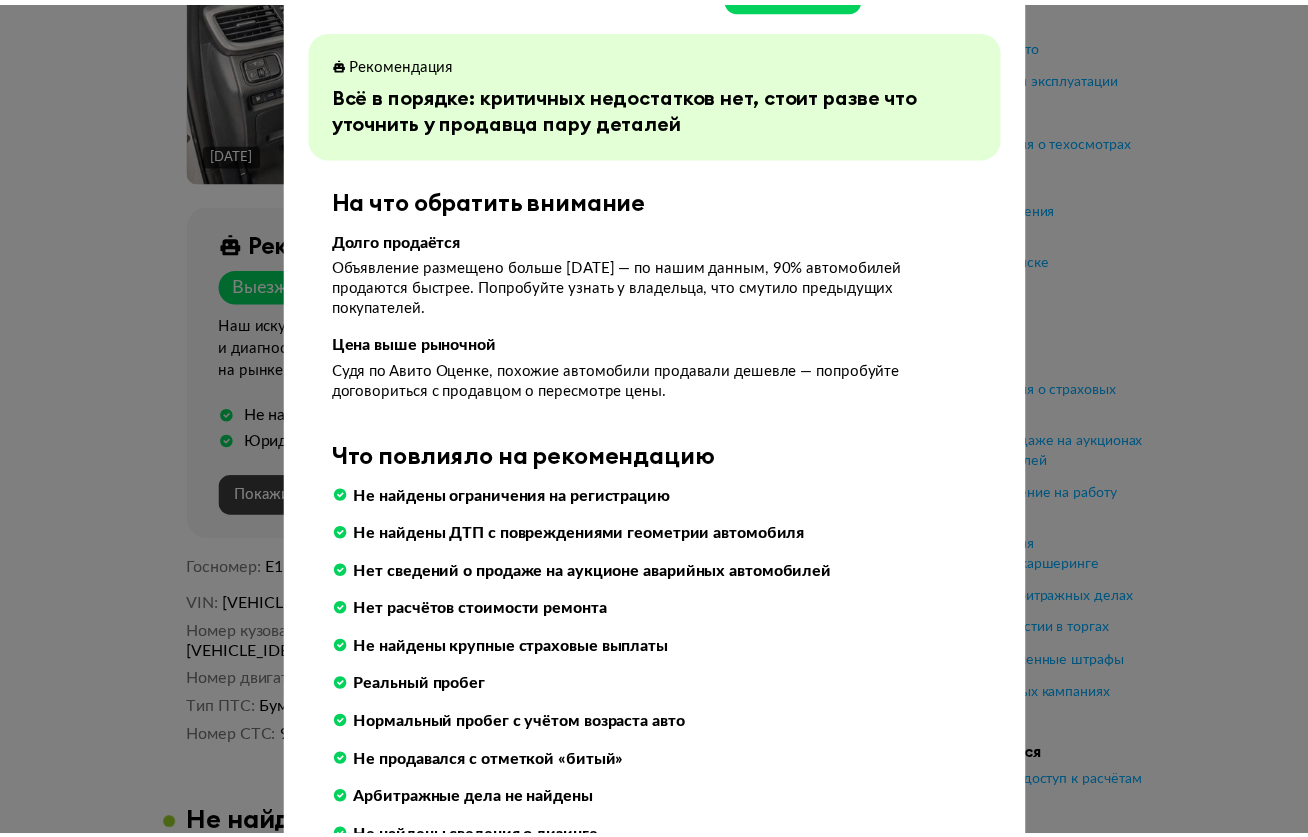 scroll, scrollTop: 0, scrollLeft: 0, axis: both 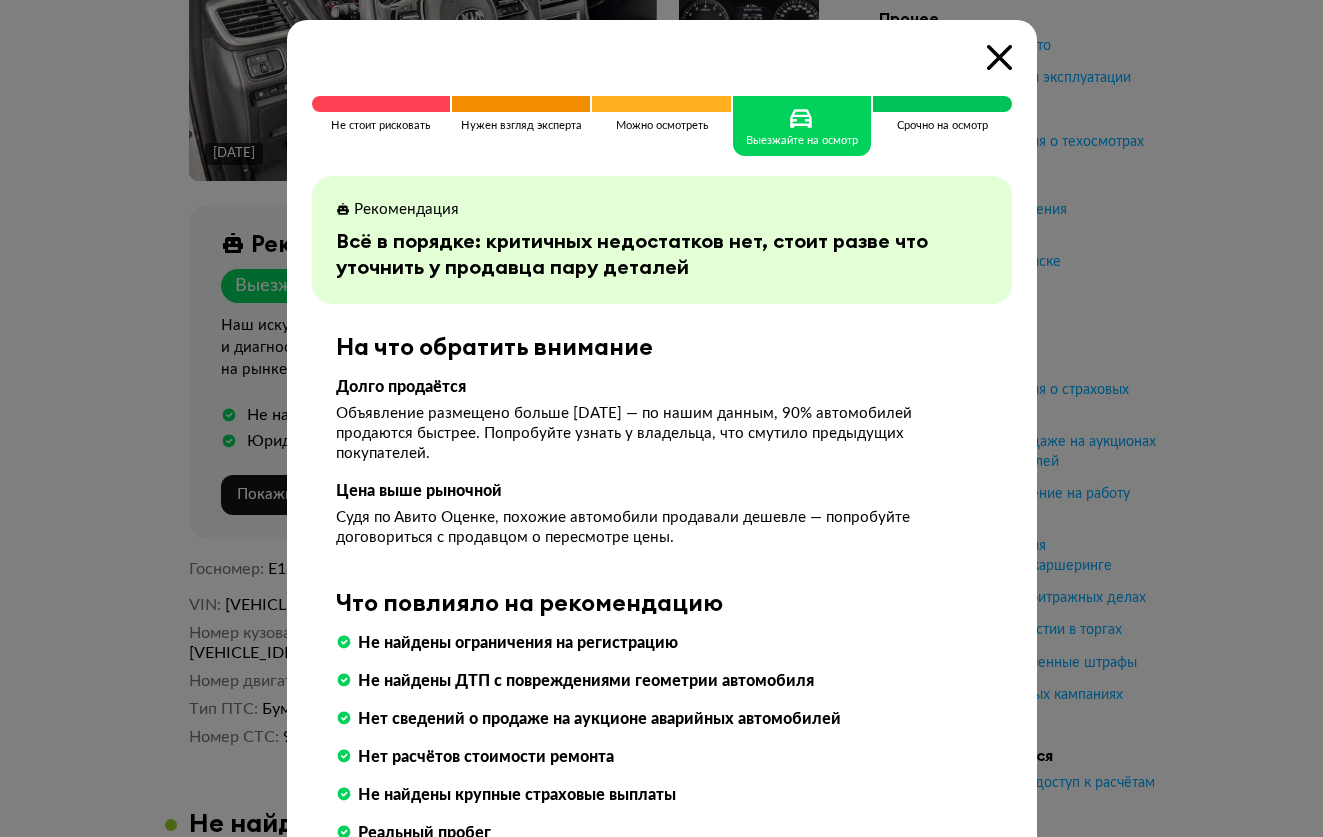 click at bounding box center [999, 57] 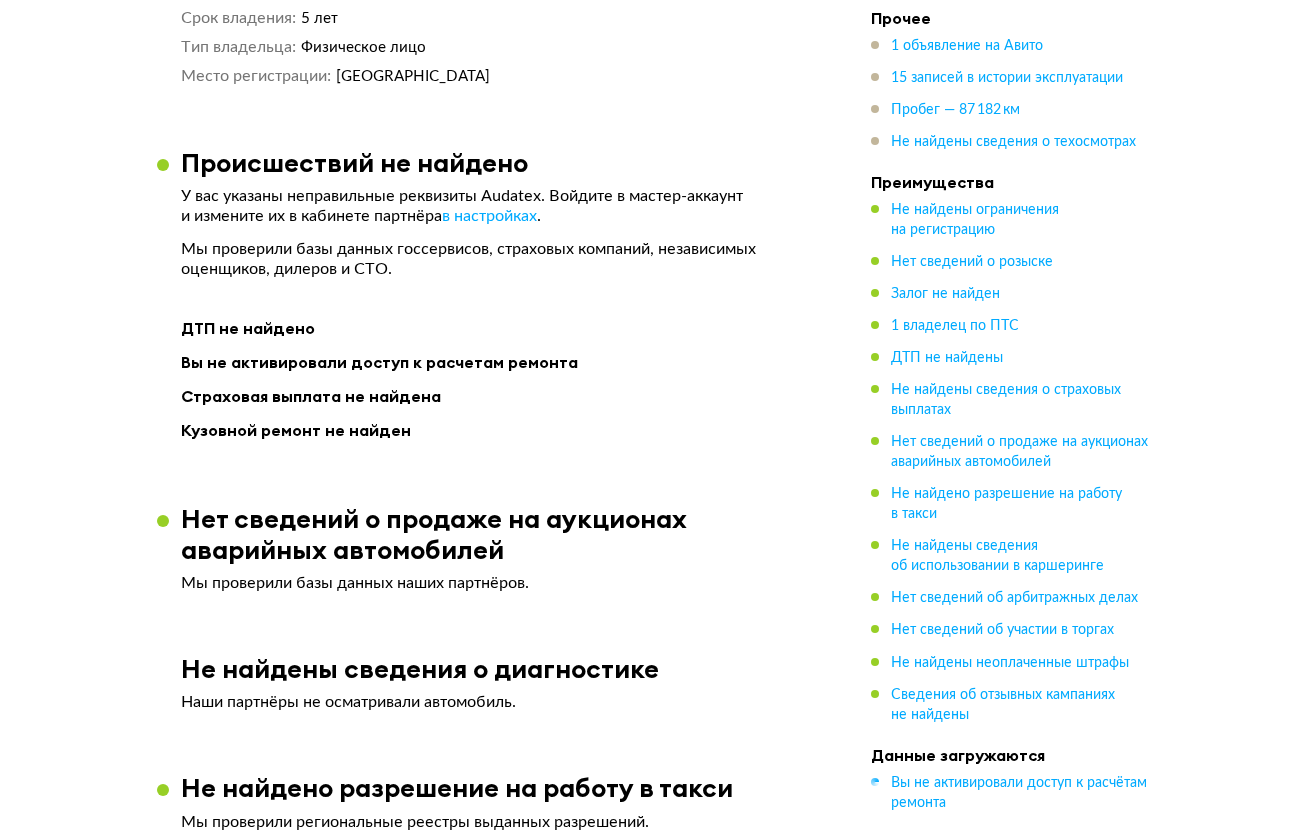 scroll, scrollTop: 1700, scrollLeft: 0, axis: vertical 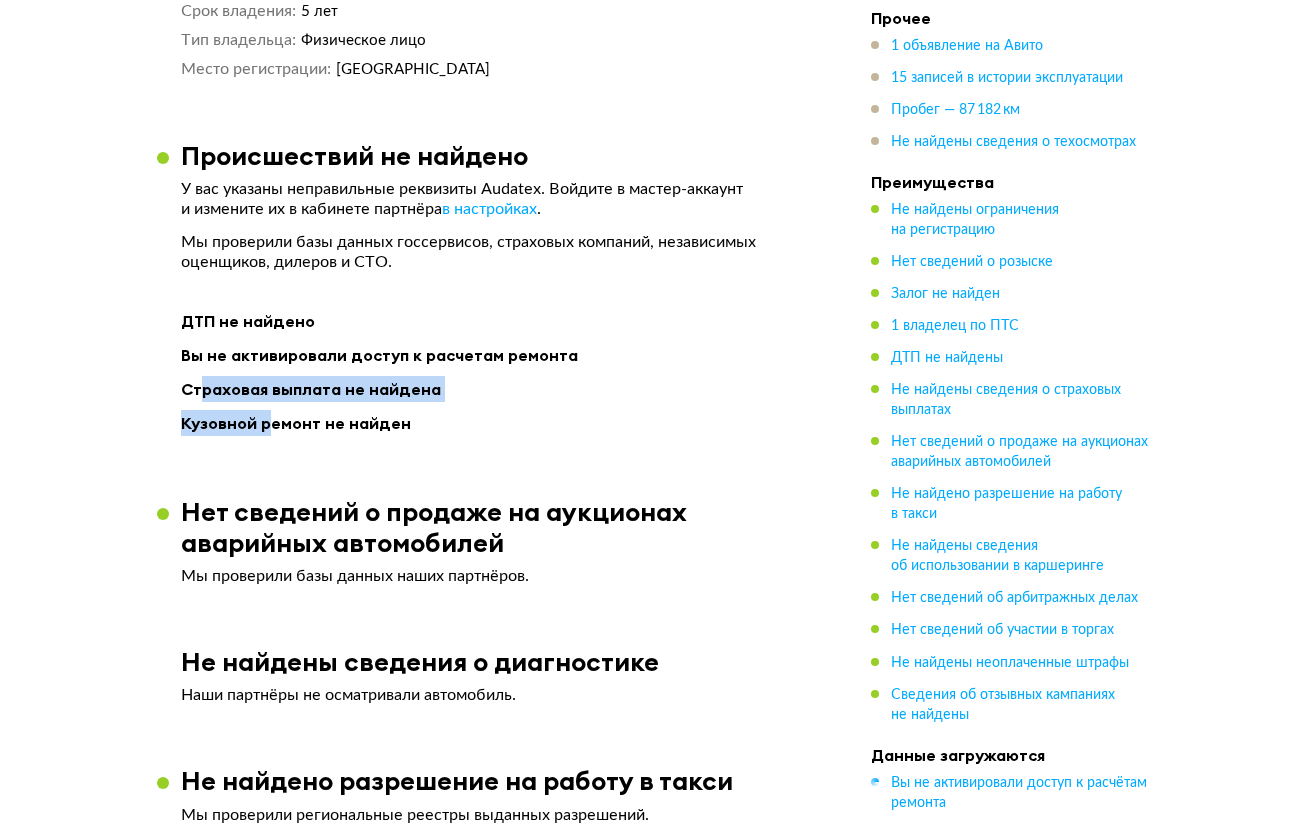 drag, startPoint x: 272, startPoint y: 444, endPoint x: 197, endPoint y: 402, distance: 85.95929 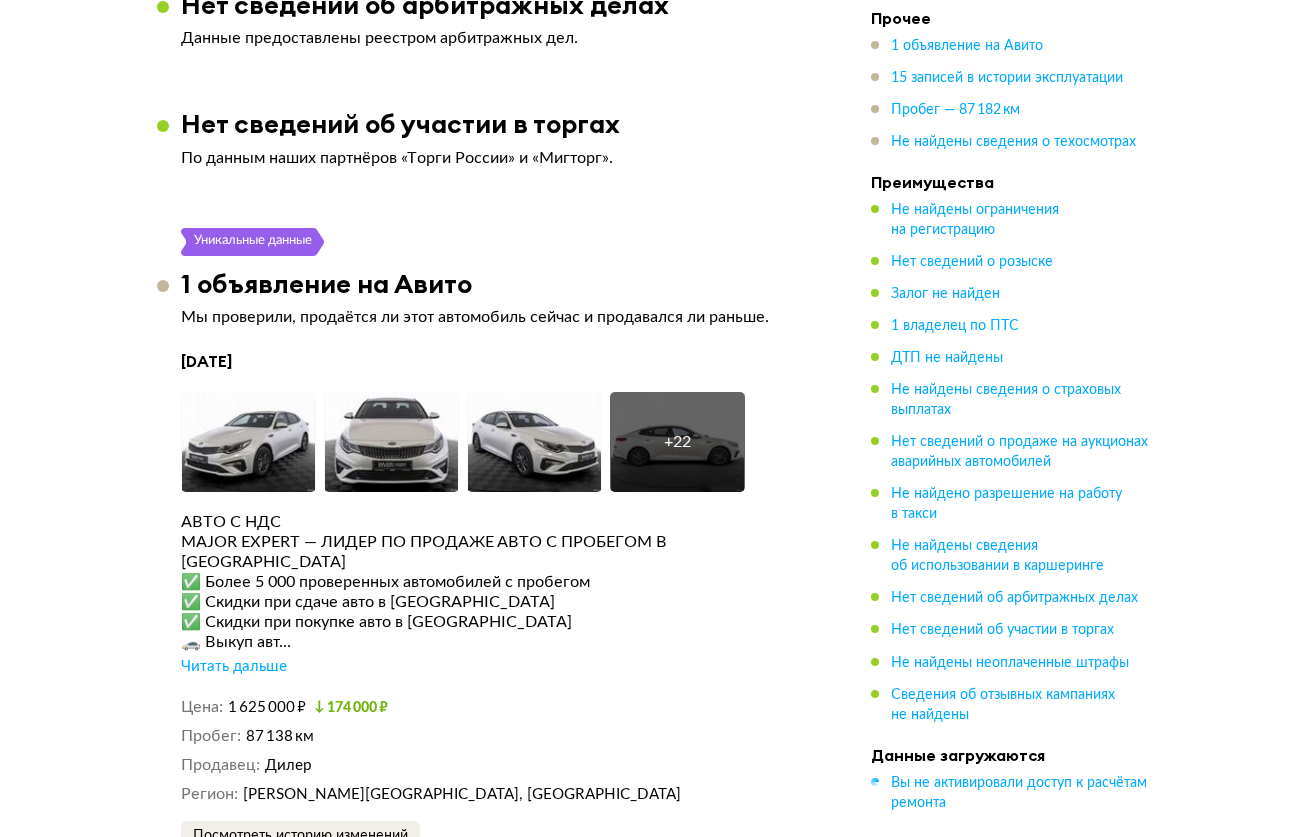 scroll, scrollTop: 2900, scrollLeft: 0, axis: vertical 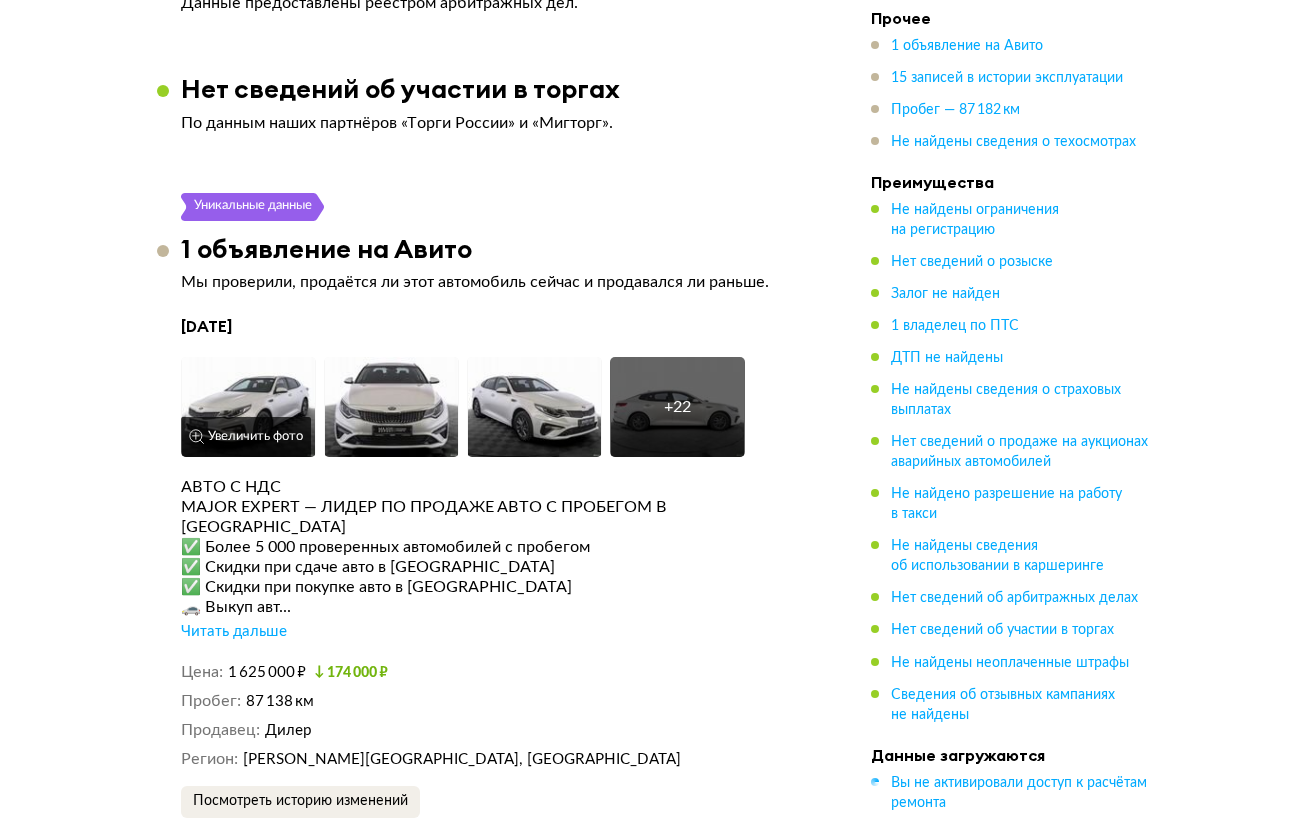 click at bounding box center (248, 407) 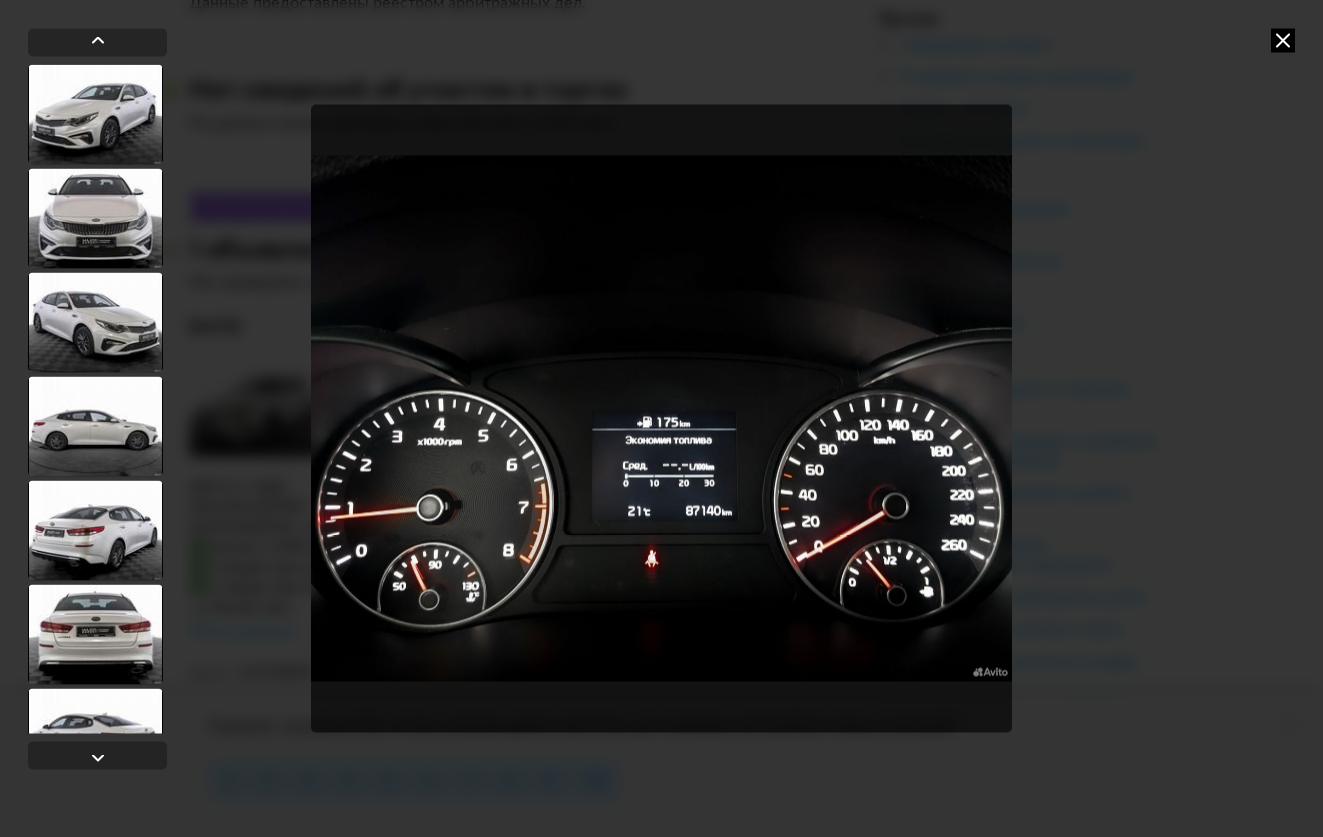click at bounding box center (1283, 40) 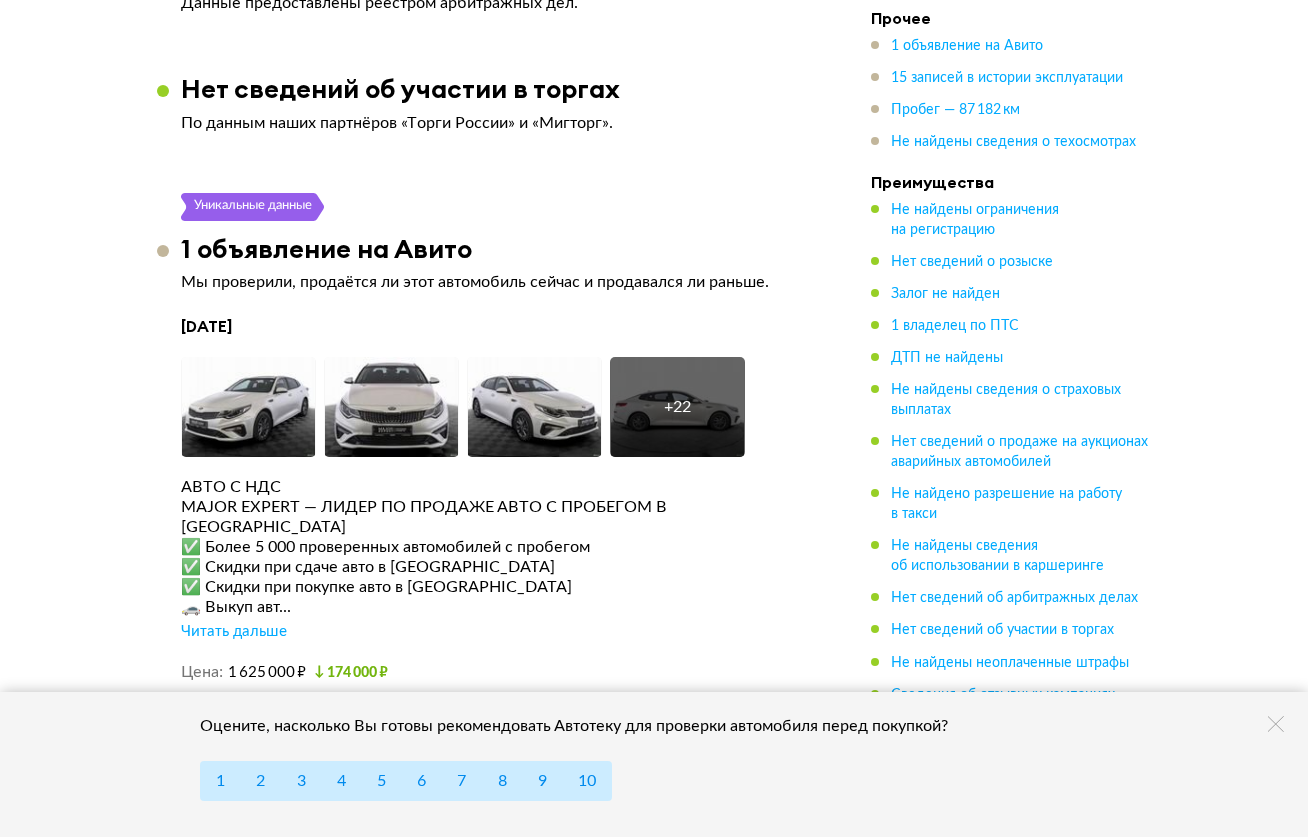 click at bounding box center [1276, 724] 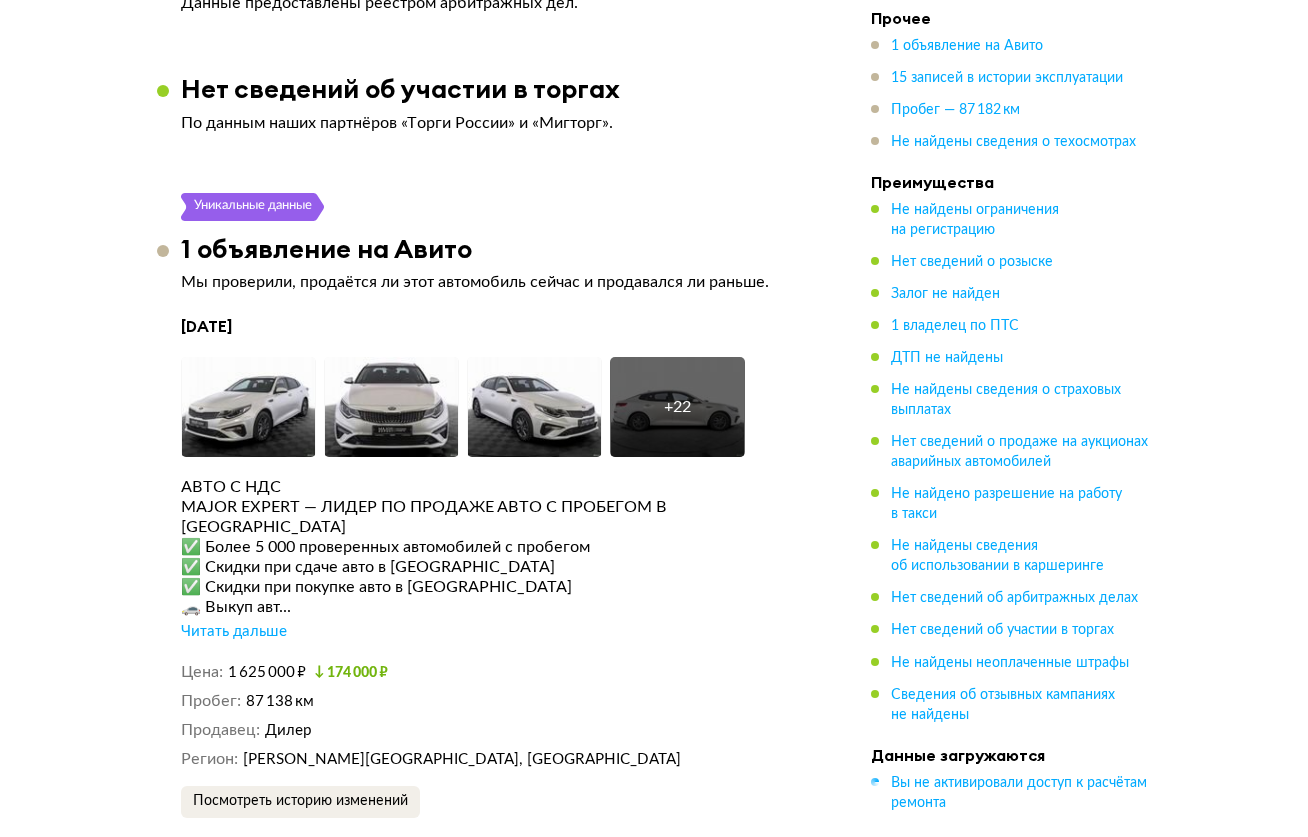 click on "Читать дальше" at bounding box center [234, 632] 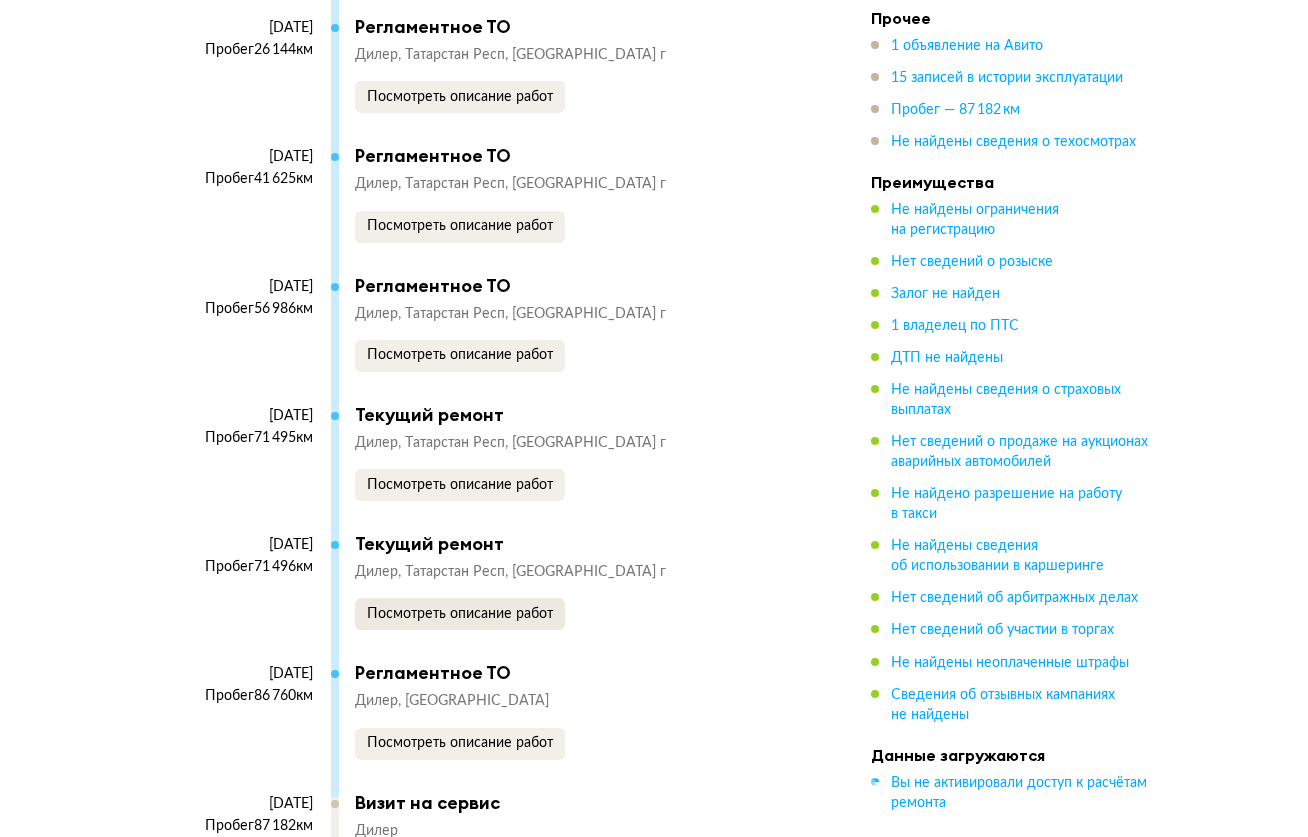scroll, scrollTop: 5600, scrollLeft: 0, axis: vertical 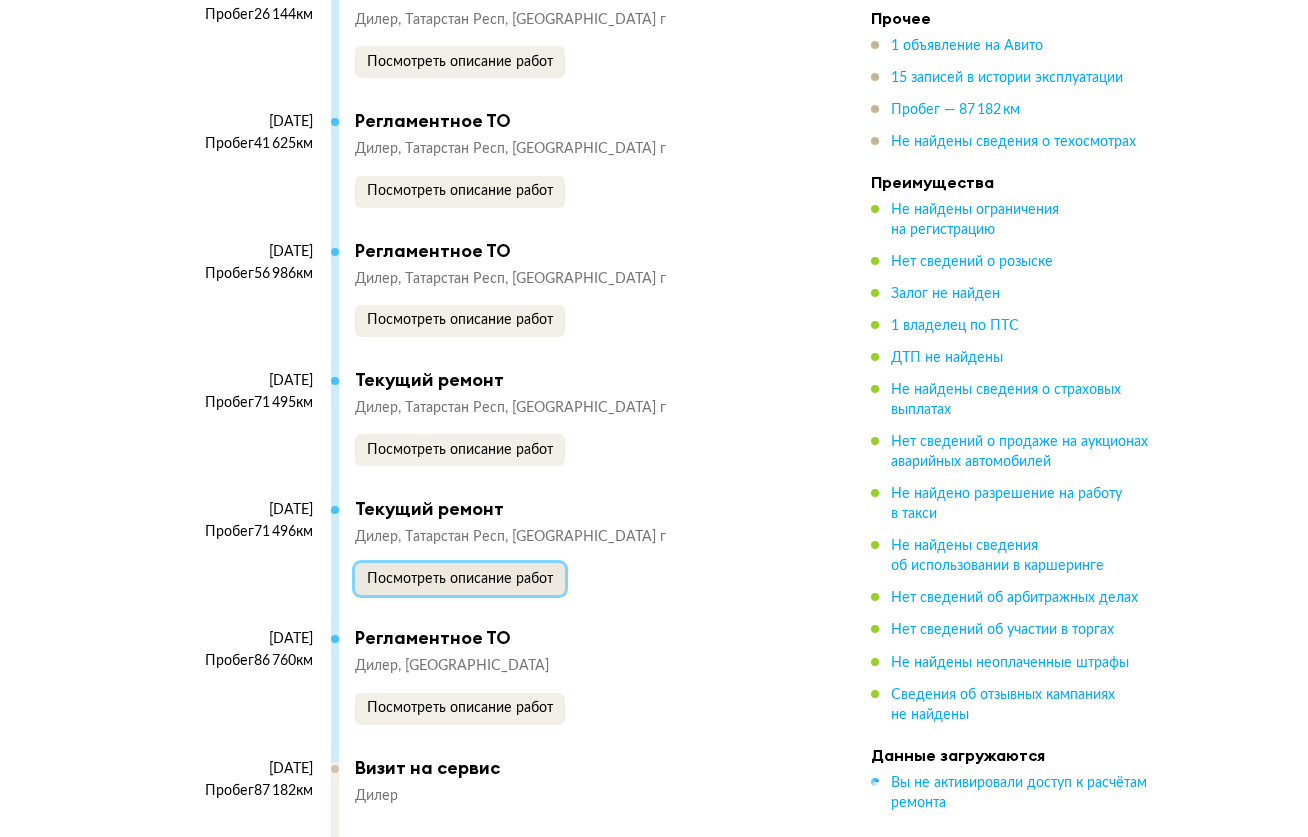 click on "Посмотреть описание работ" at bounding box center (460, 579) 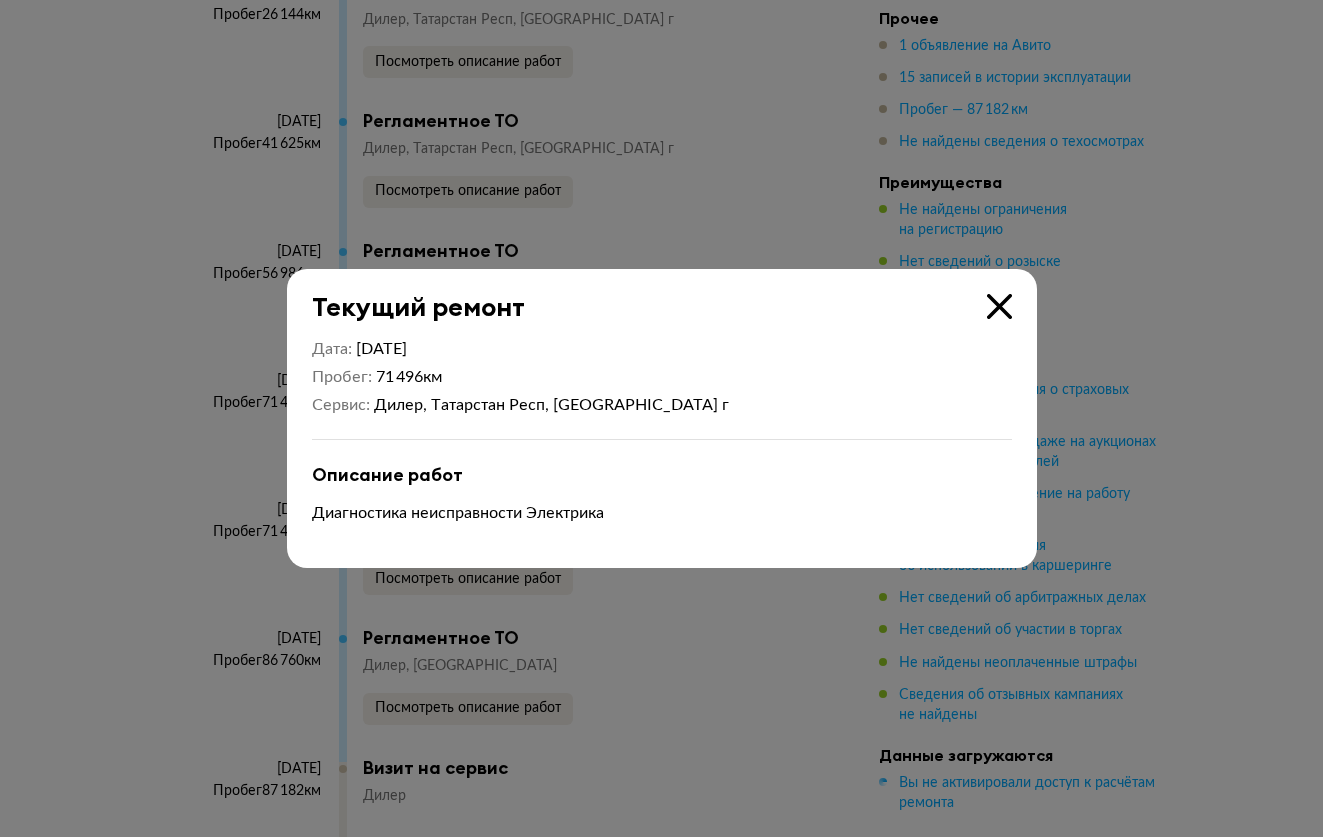 click at bounding box center (999, 306) 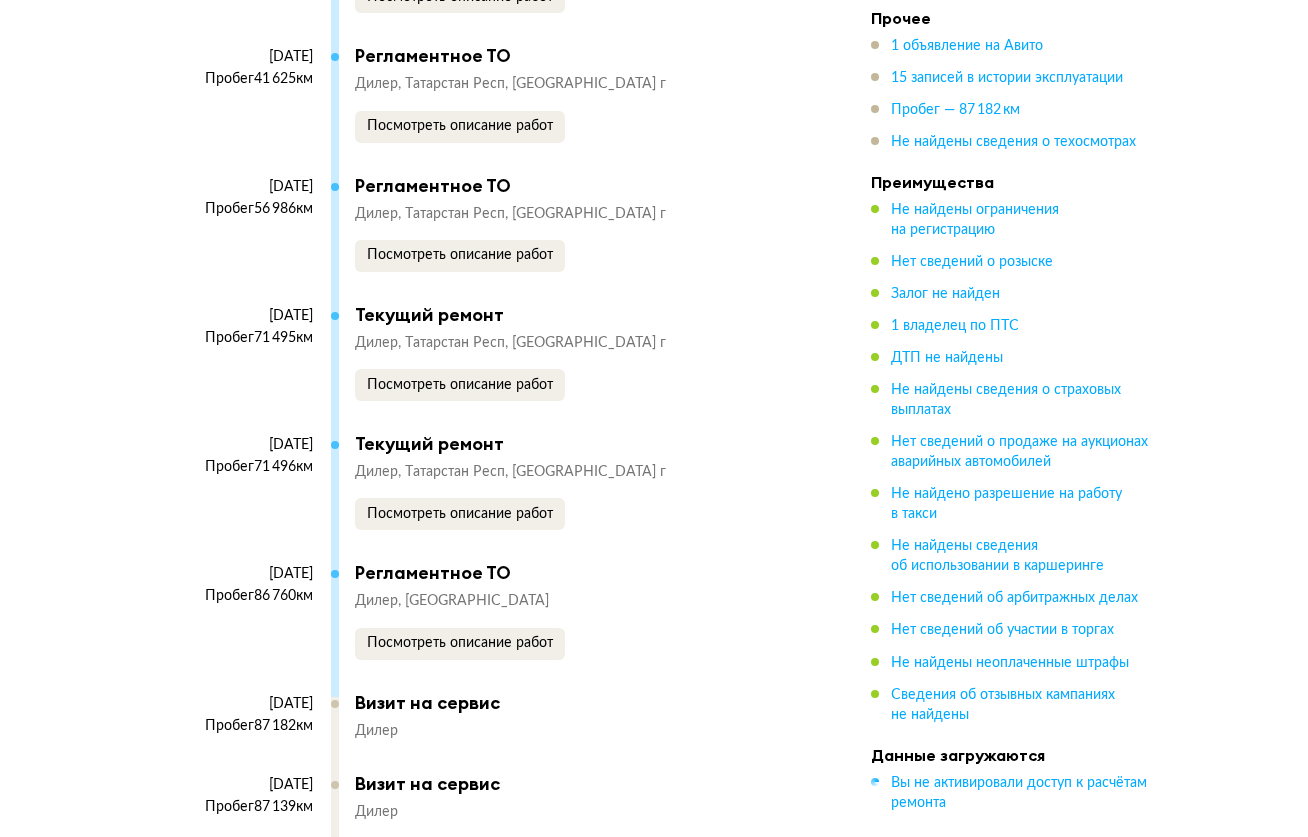 scroll, scrollTop: 5700, scrollLeft: 0, axis: vertical 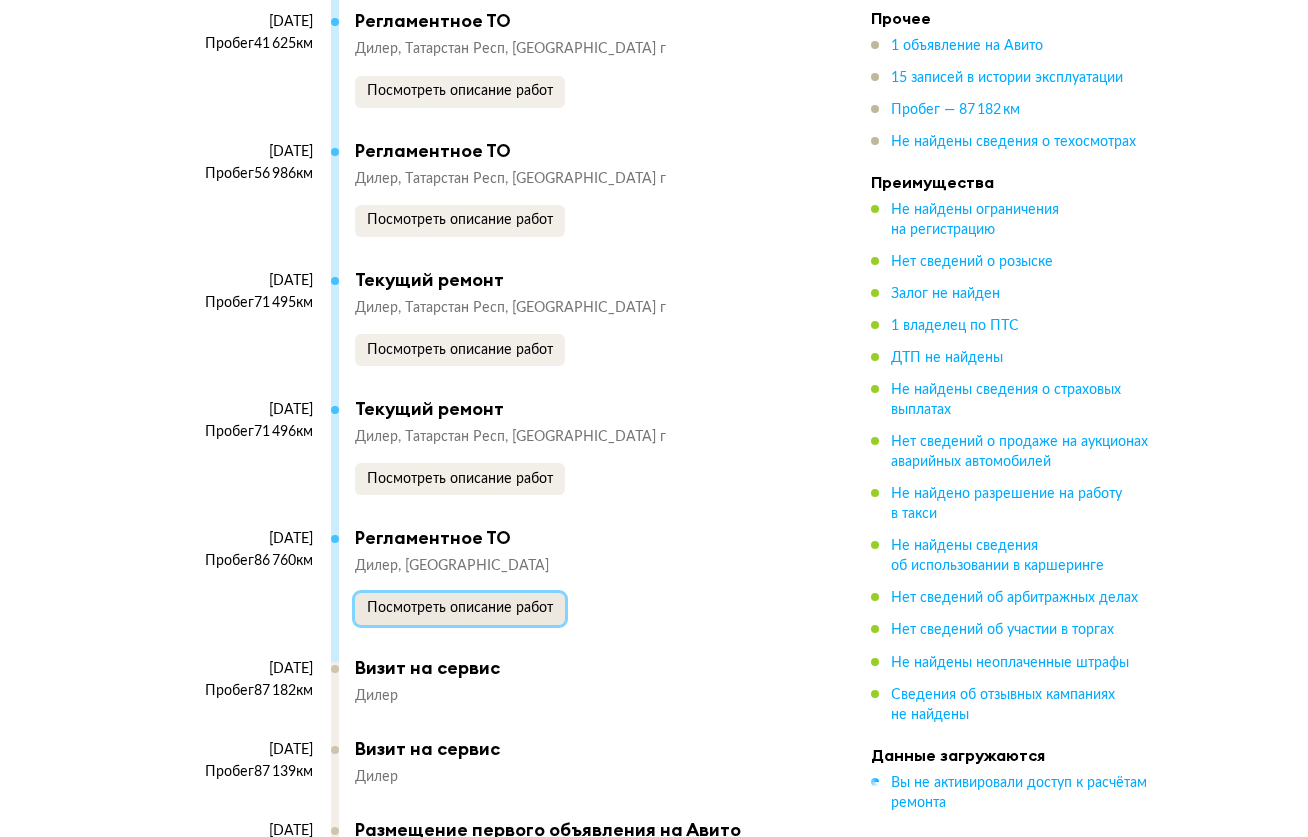 click on "Посмотреть описание работ" at bounding box center (460, 608) 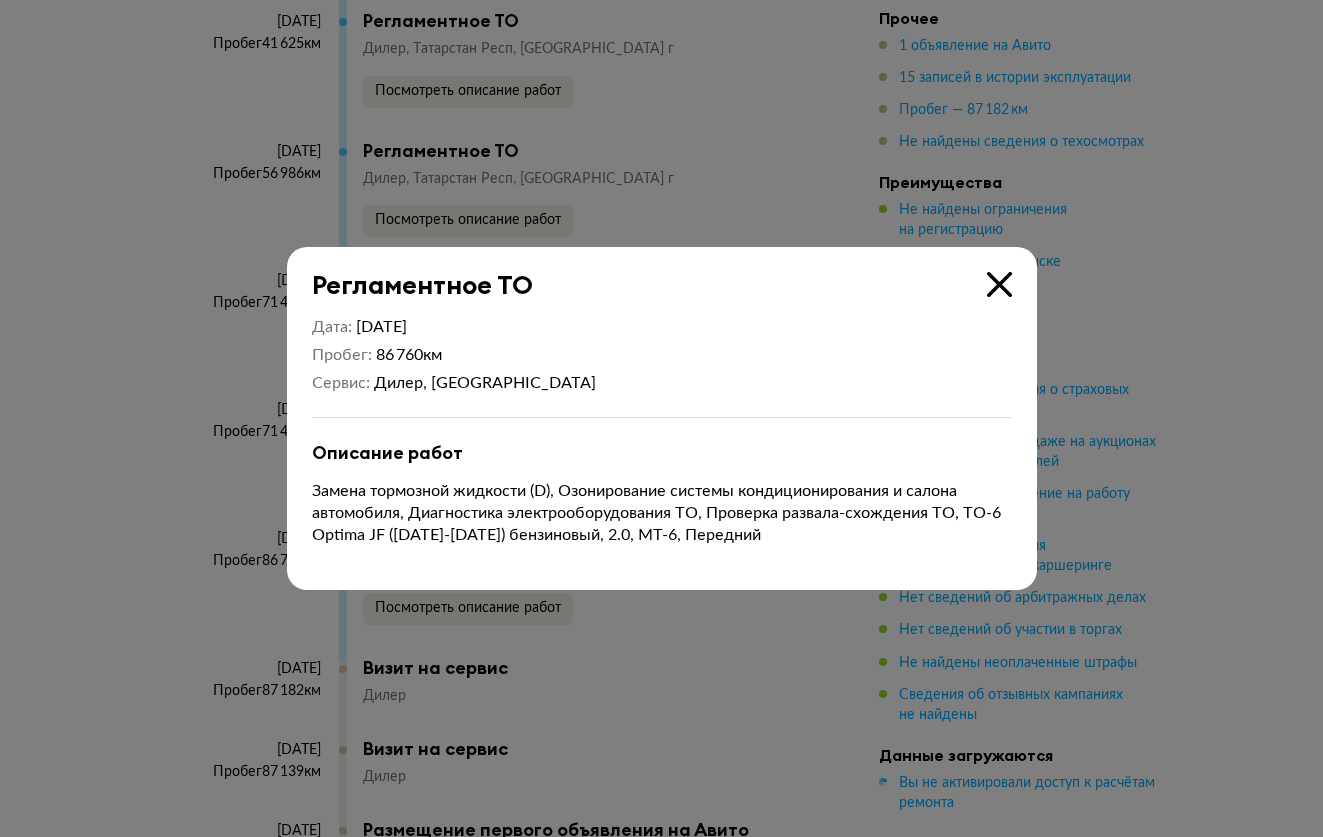 click at bounding box center [999, 284] 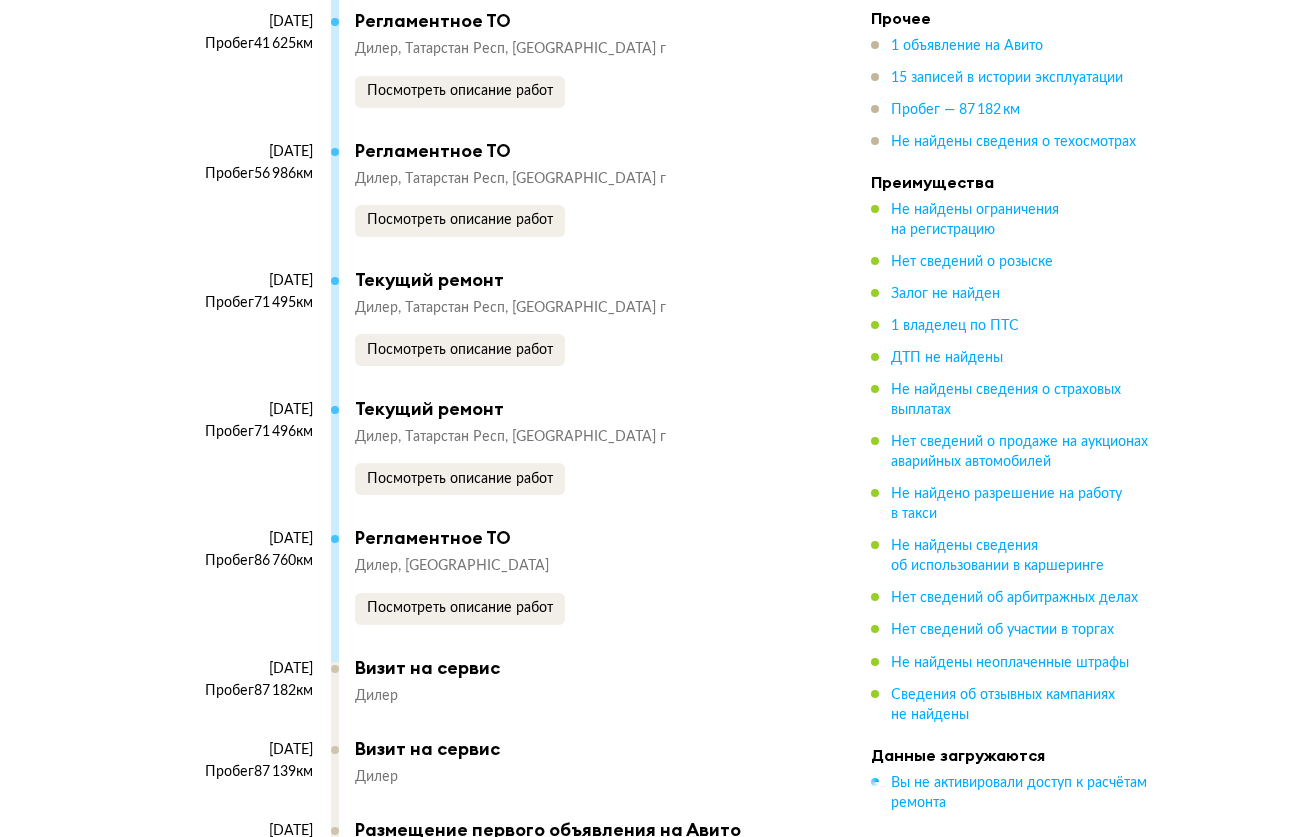 click on "KIA MAGENTIS / OPTIMA, 2019 Отчёт от  10 июля 2025 года Ccылка на отчёт скопирована Скачать Поделиться Ccылка на отчёт скопирована 7 апреля 2025 года + 22 Рекомендация Выезжайте на осмотр Наш искусственный интеллект смотрит на отчёт как опытный автоподборщик и диагност: изучает данные, сравнивает машину с похожими предложениями на рынке и выносит свой вердикт. Не найдены ДТП и происшествия Юридически чист Покажите детали На что обратить внимание при осмотре Узнайте как При осмотре сверьте VIN, номер кузова и сведения из ПТС с указанными в отчёте. купить отчёт ещё раз . . ." at bounding box center (654, -1334) 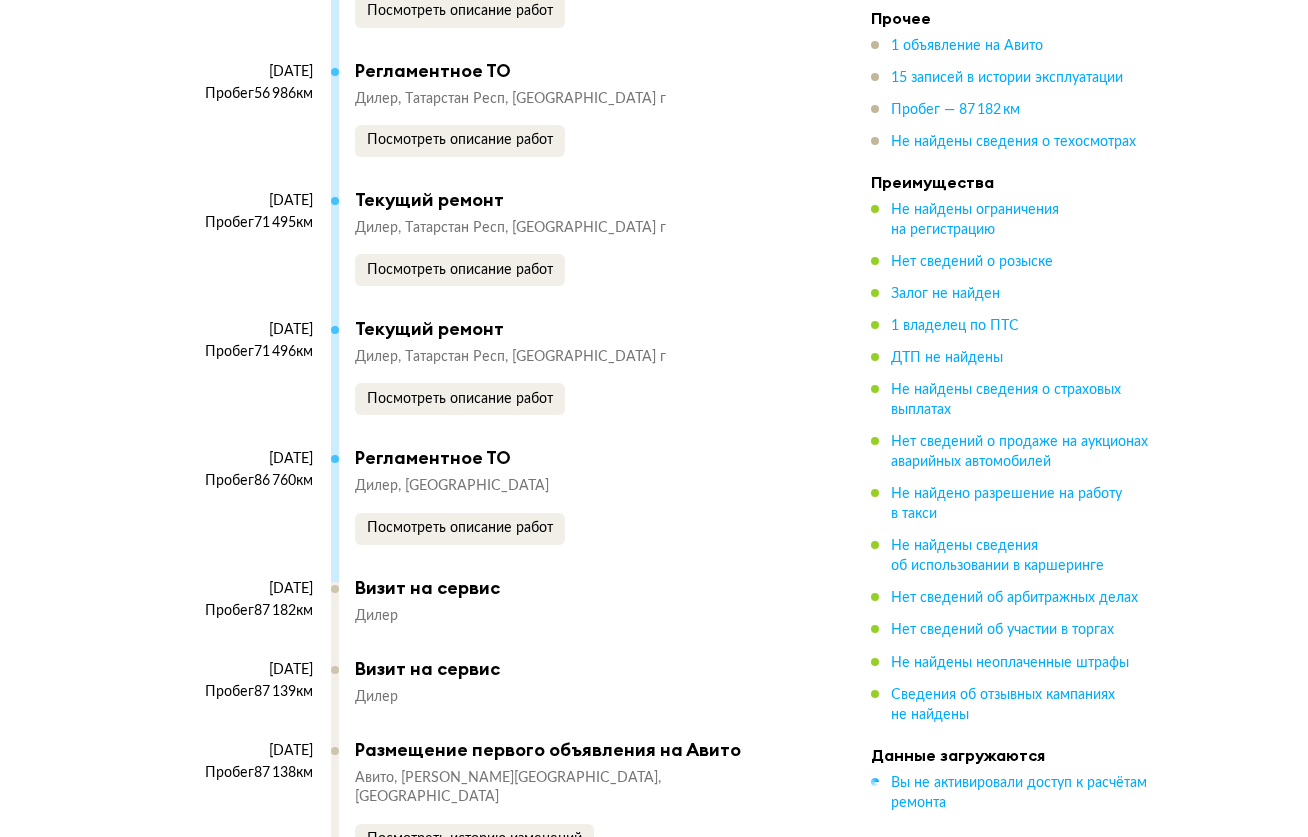 scroll, scrollTop: 5900, scrollLeft: 0, axis: vertical 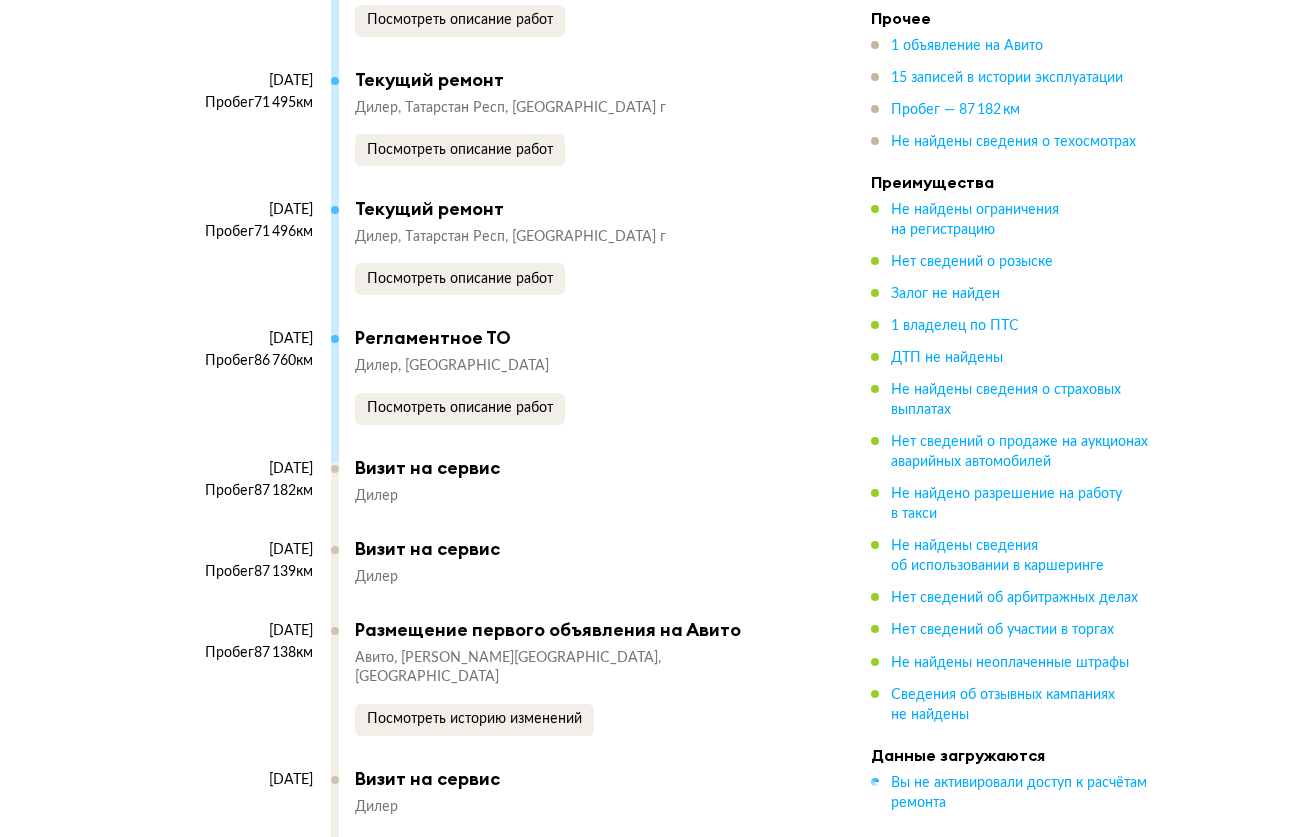 click on "KIA MAGENTIS / OPTIMA, 2019 Отчёт от  10 июля 2025 года Ccылка на отчёт скопирована Скачать Поделиться Ccылка на отчёт скопирована 7 апреля 2025 года + 22 Рекомендация Выезжайте на осмотр Наш искусственный интеллект смотрит на отчёт как опытный автоподборщик и диагност: изучает данные, сравнивает машину с похожими предложениями на рынке и выносит свой вердикт. Не найдены ДТП и происшествия Юридически чист Покажите детали На что обратить внимание при осмотре Узнайте как При осмотре сверьте VIN, номер кузова и сведения из ПТС с указанными в отчёте. купить отчёт ещё раз . . ." at bounding box center (654, -1534) 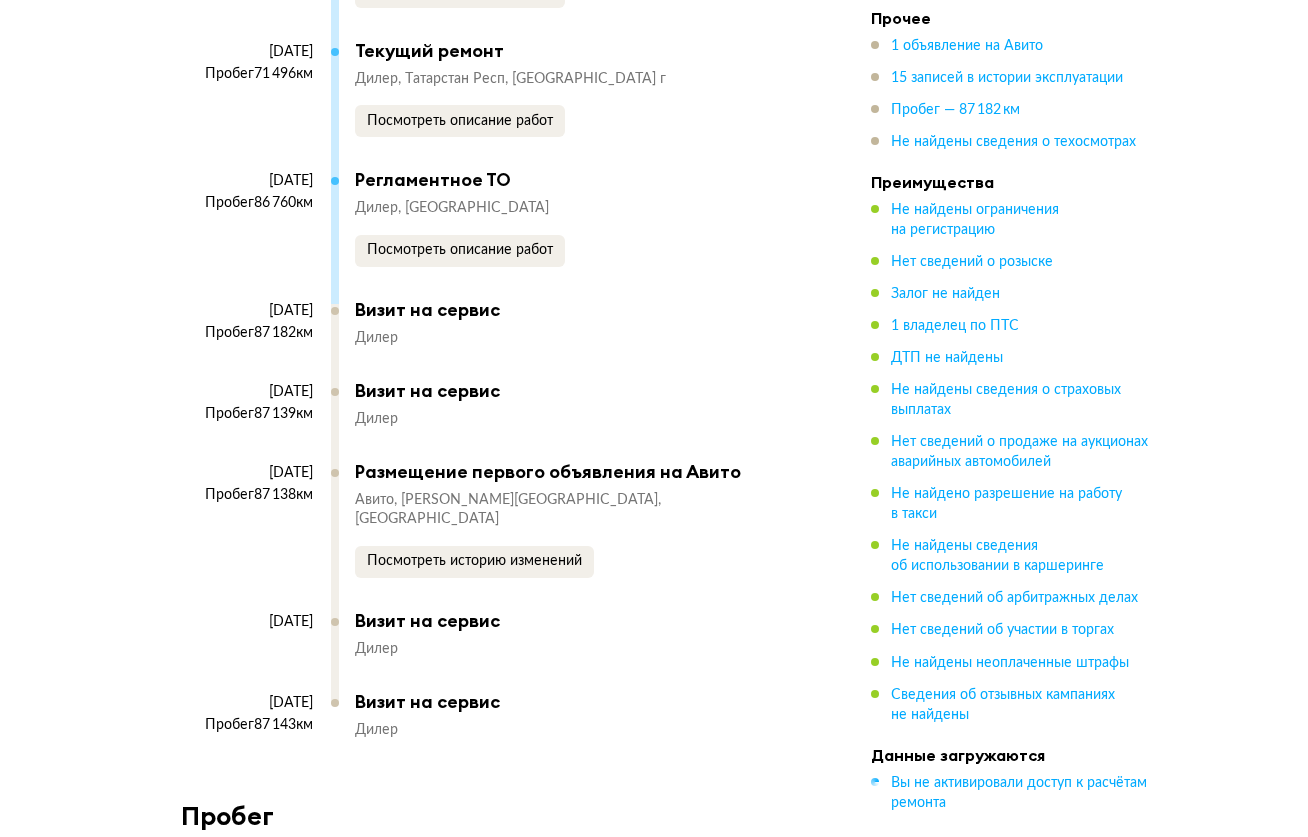 scroll, scrollTop: 6100, scrollLeft: 0, axis: vertical 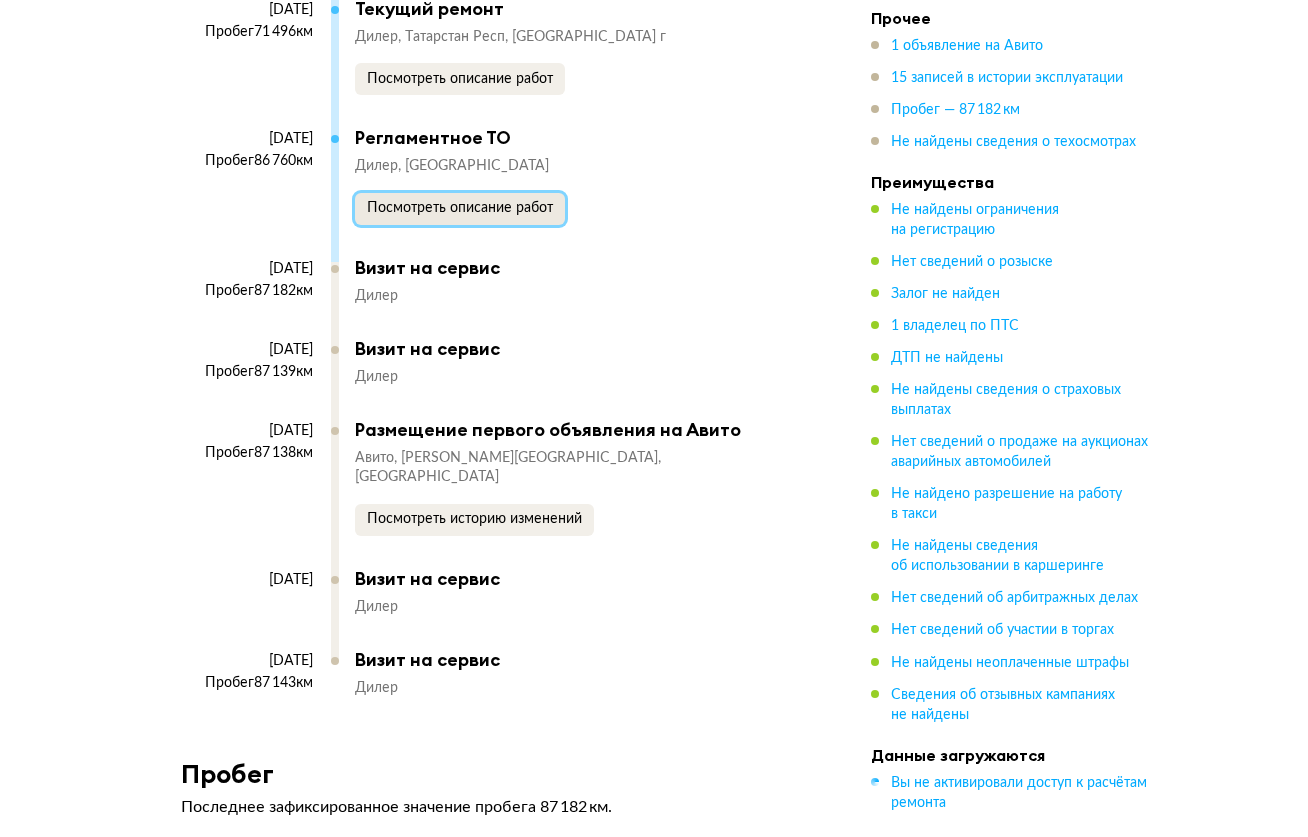 click on "Посмотреть описание работ" at bounding box center (460, 208) 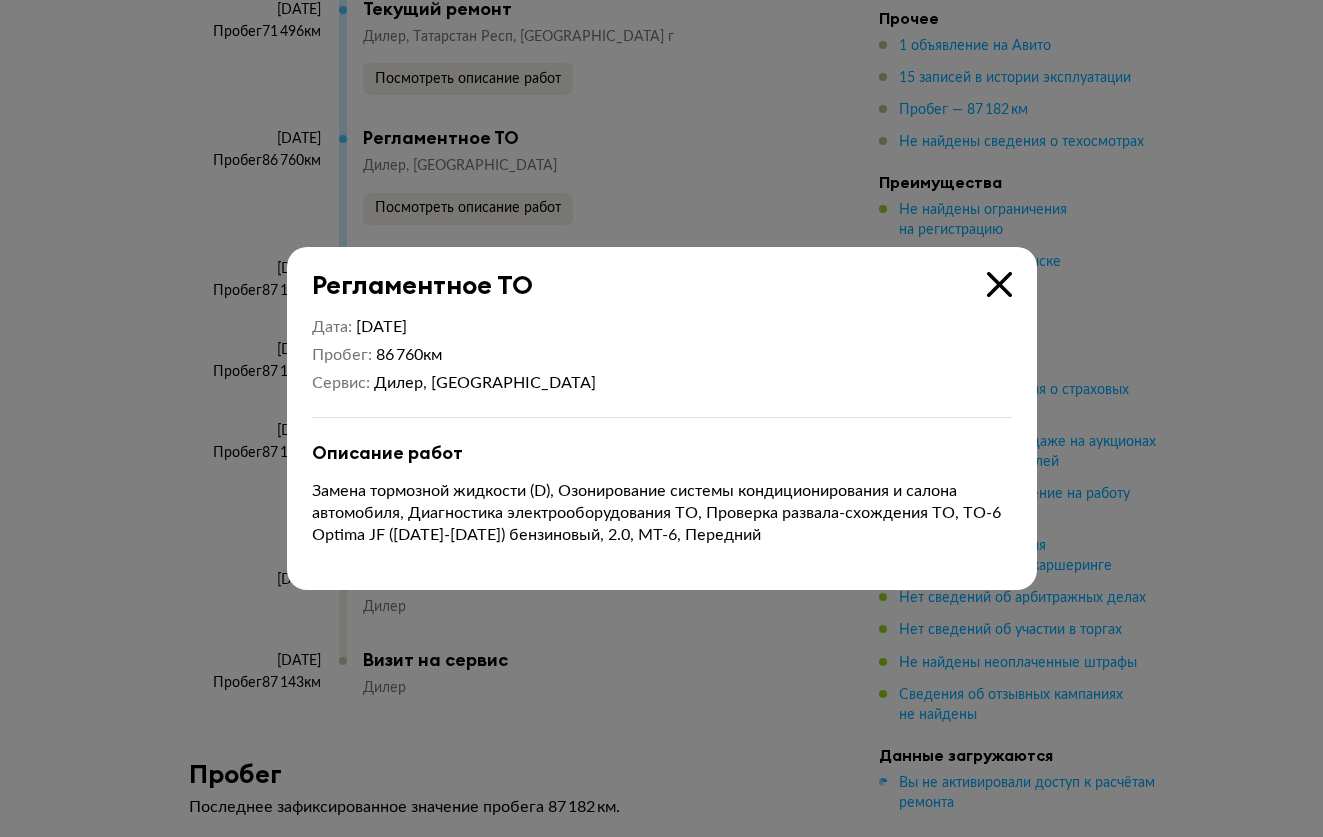 click at bounding box center [999, 284] 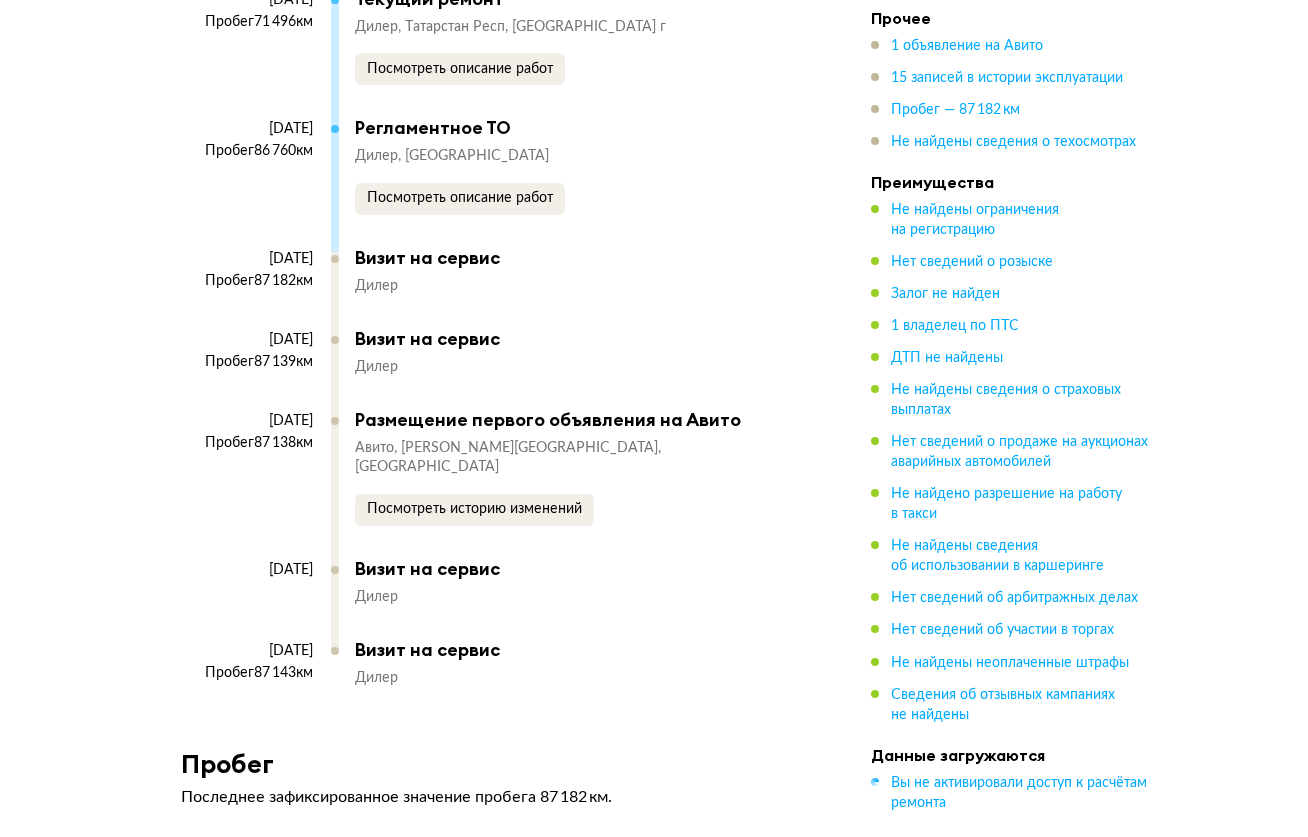 scroll, scrollTop: 6100, scrollLeft: 0, axis: vertical 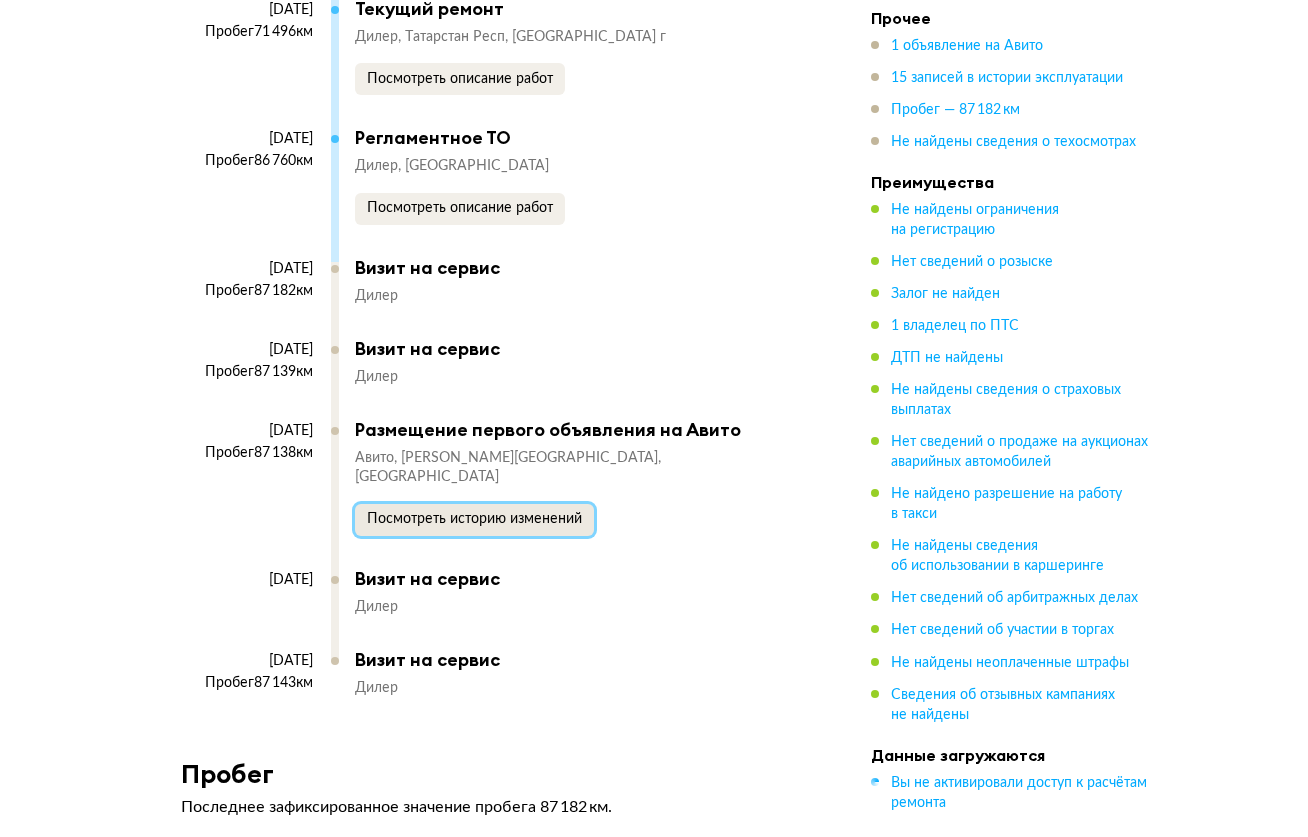 click on "Посмотреть историю изменений" at bounding box center [474, 519] 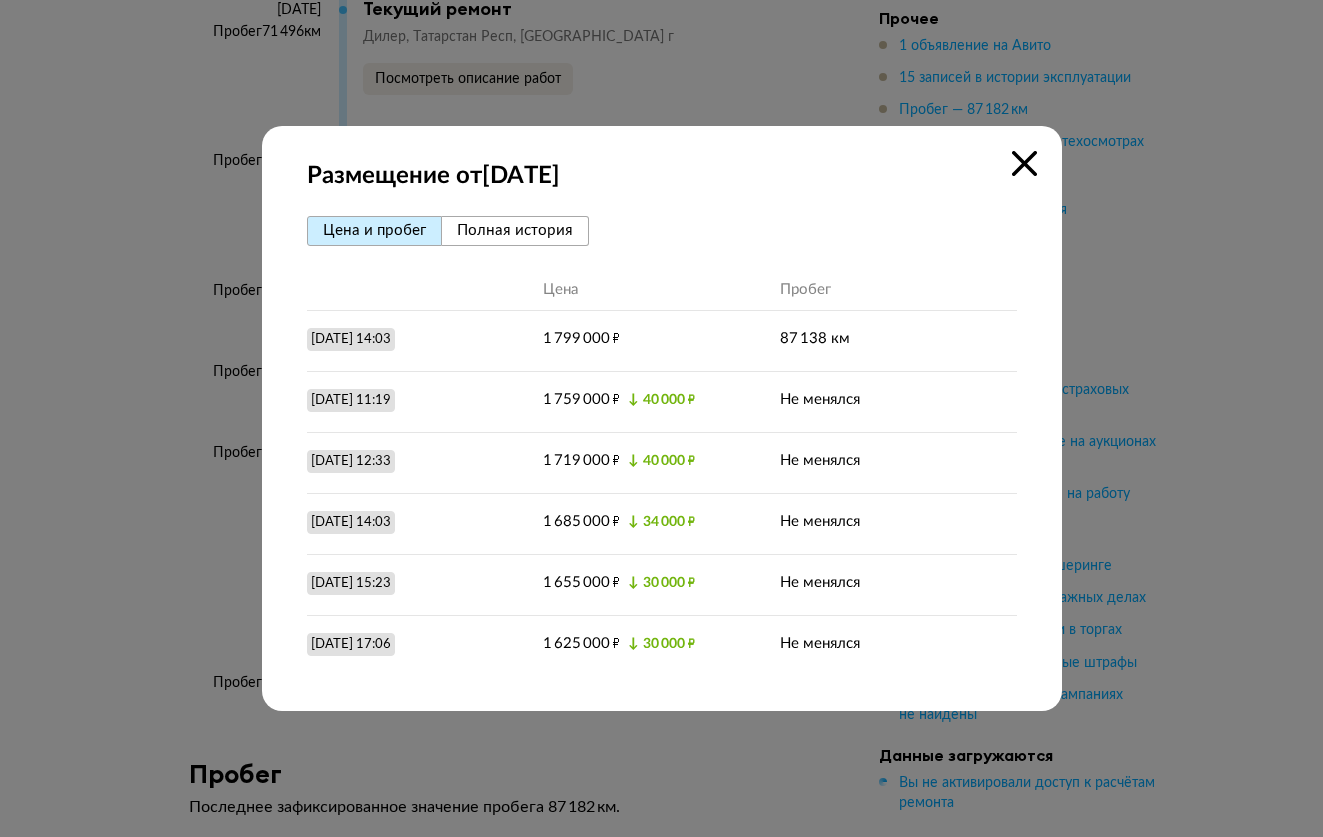 click at bounding box center [1024, 163] 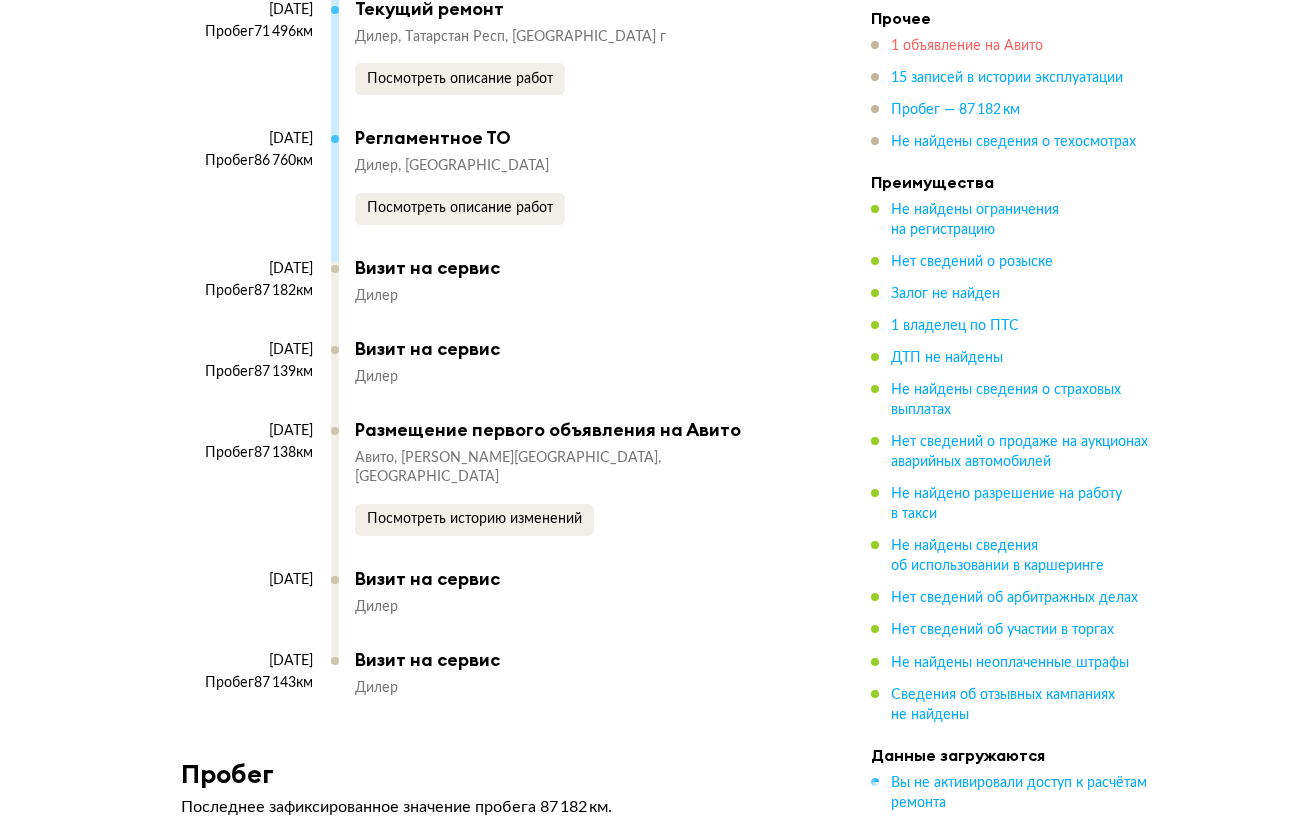 drag, startPoint x: 975, startPoint y: 49, endPoint x: 898, endPoint y: 51, distance: 77.02597 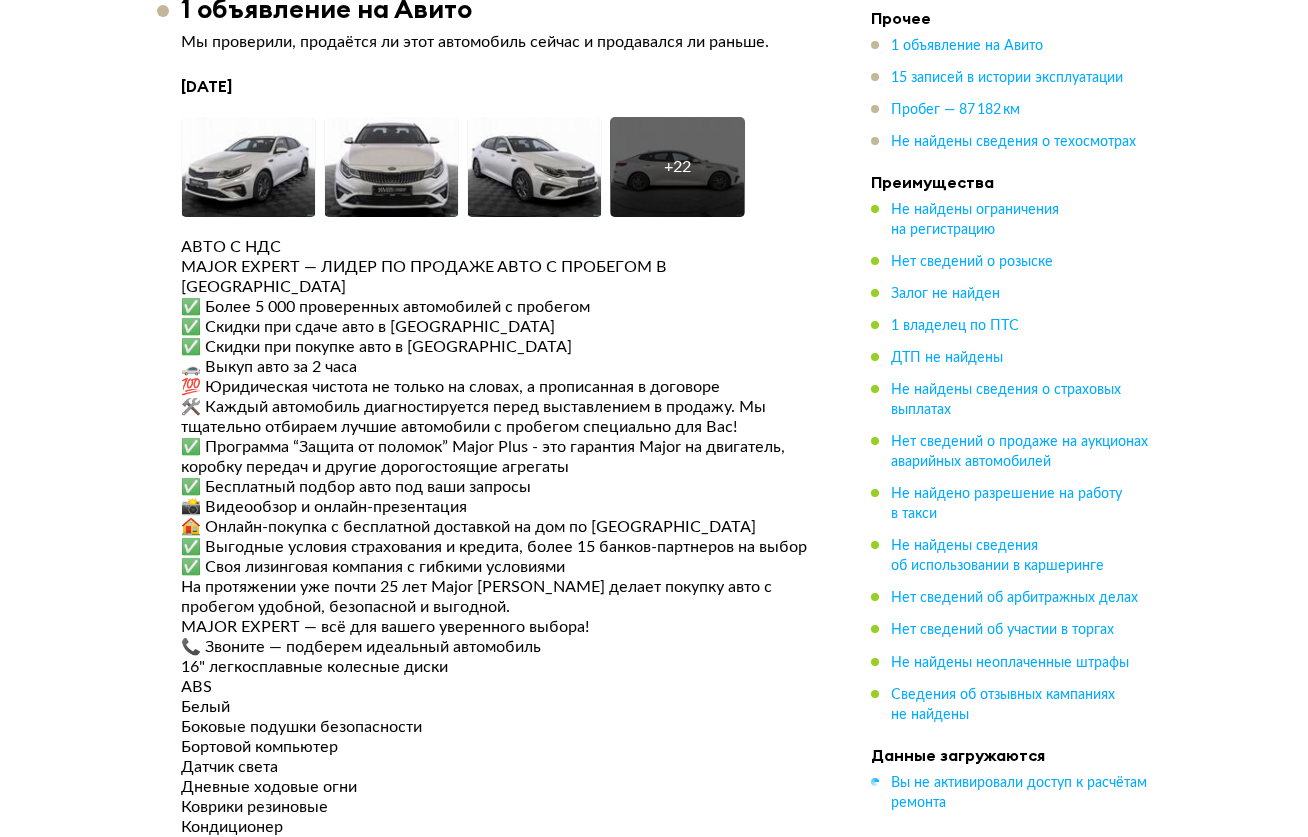 scroll, scrollTop: 2909, scrollLeft: 0, axis: vertical 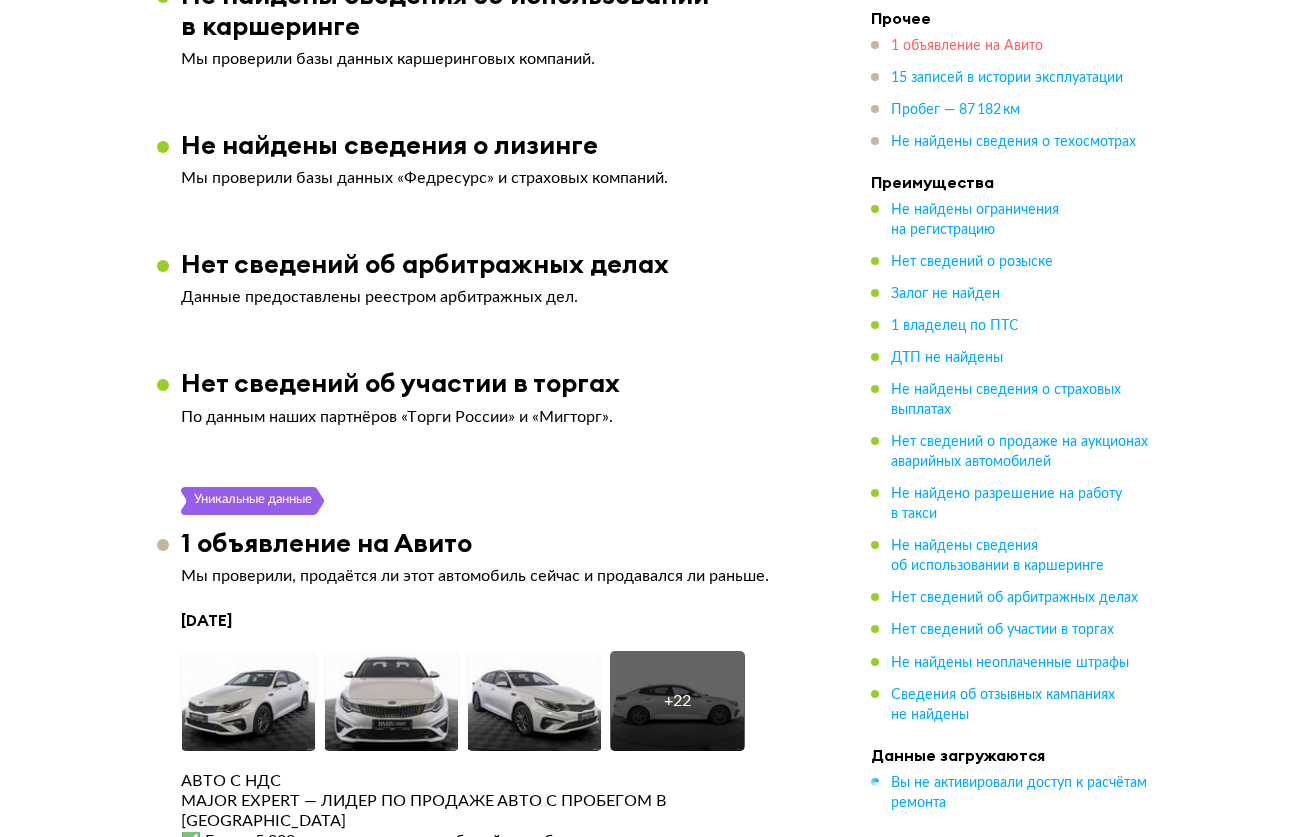 click on "1 объявление на Авито" at bounding box center (967, 46) 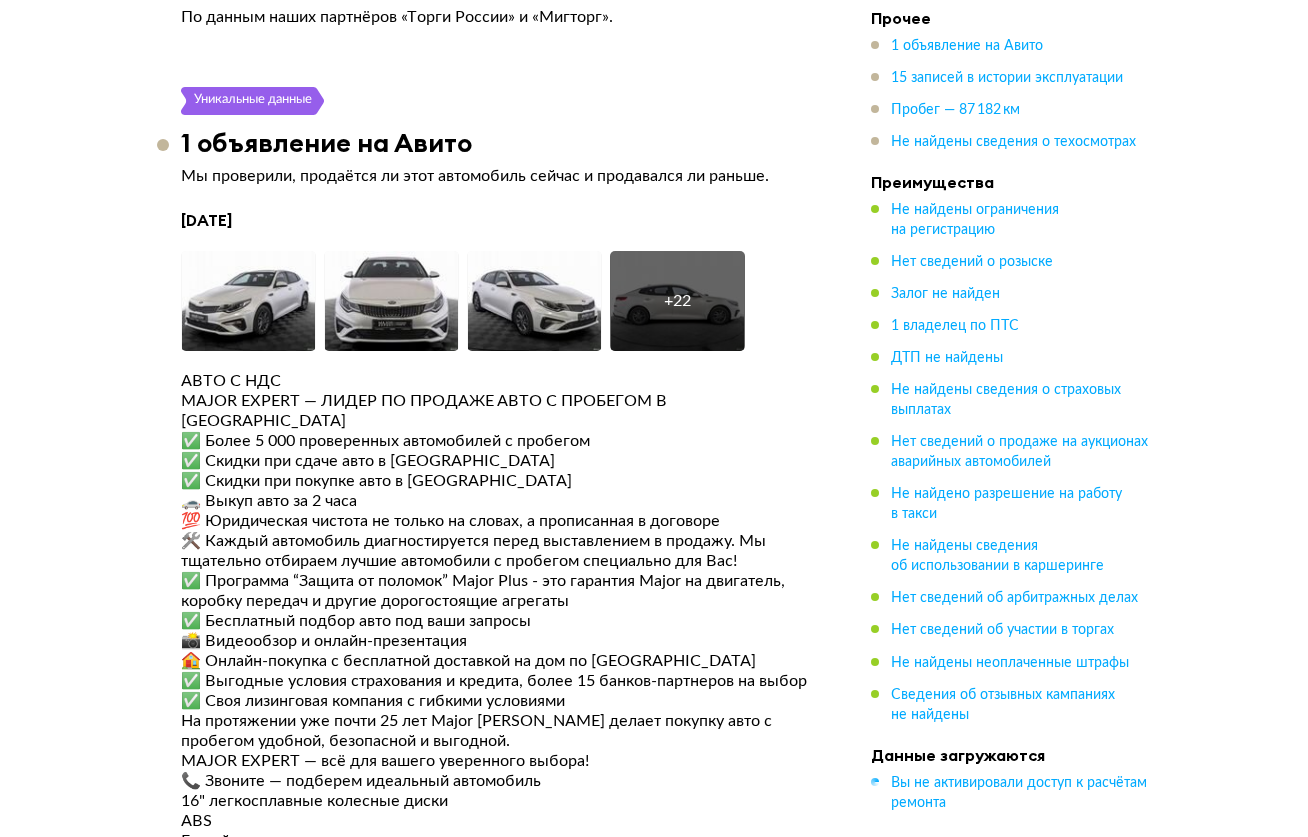scroll, scrollTop: 3009, scrollLeft: 0, axis: vertical 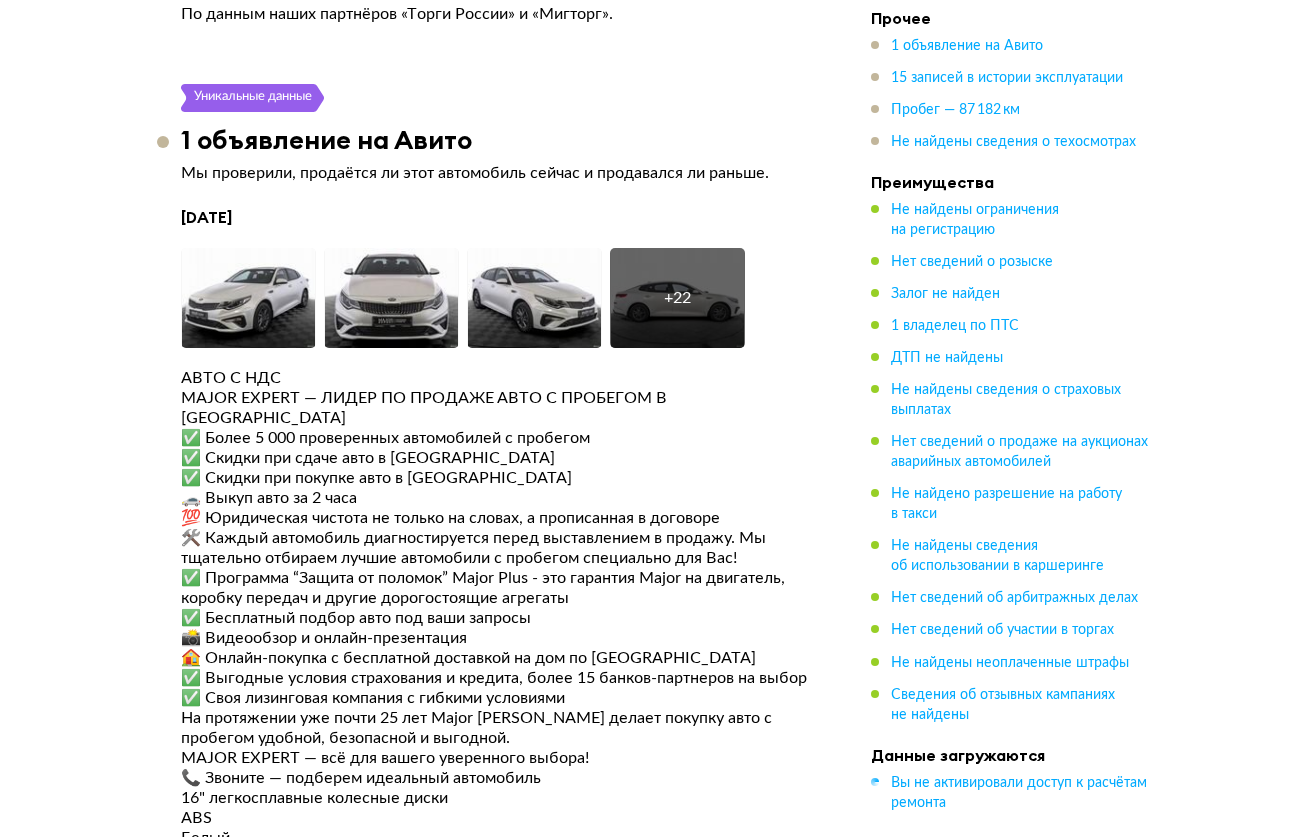 click on "1 объявление на Авито" at bounding box center [326, 139] 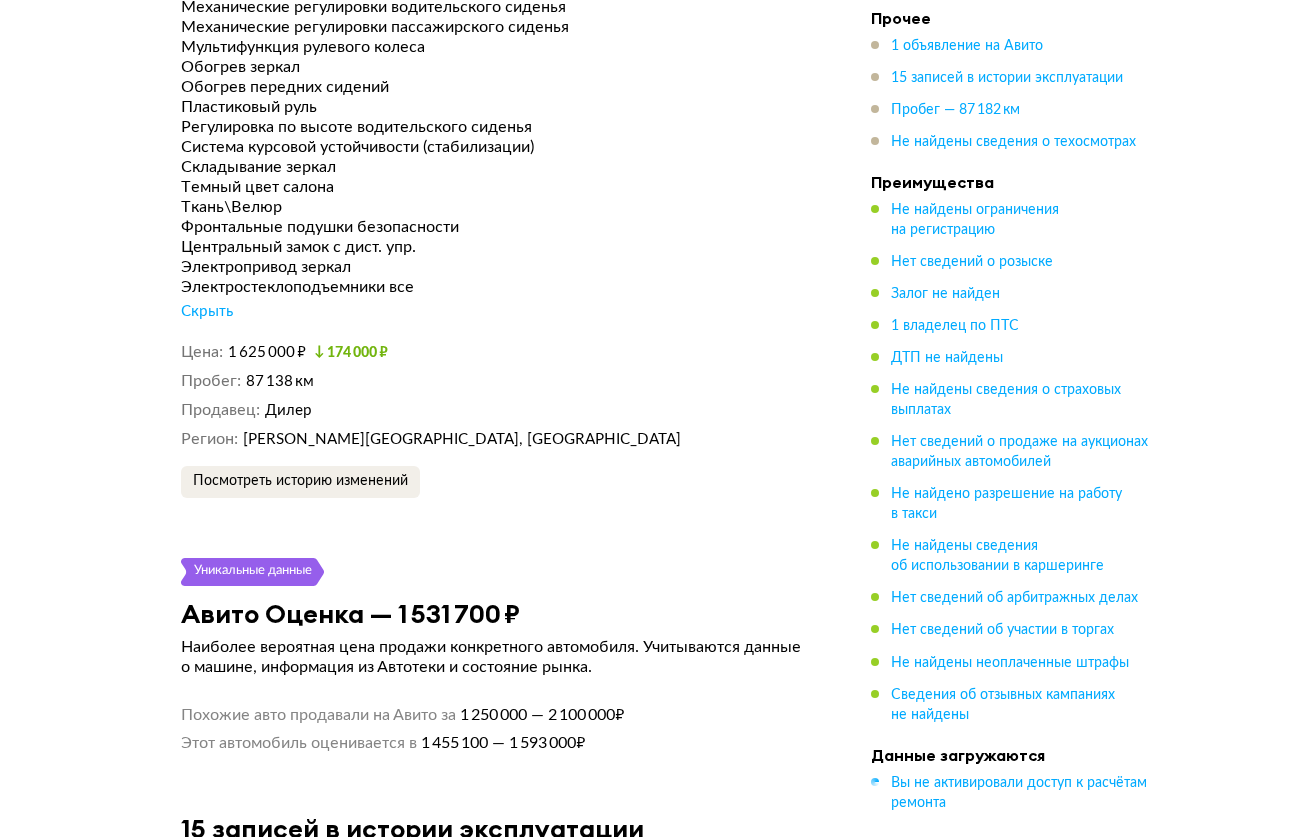 scroll, scrollTop: 4209, scrollLeft: 0, axis: vertical 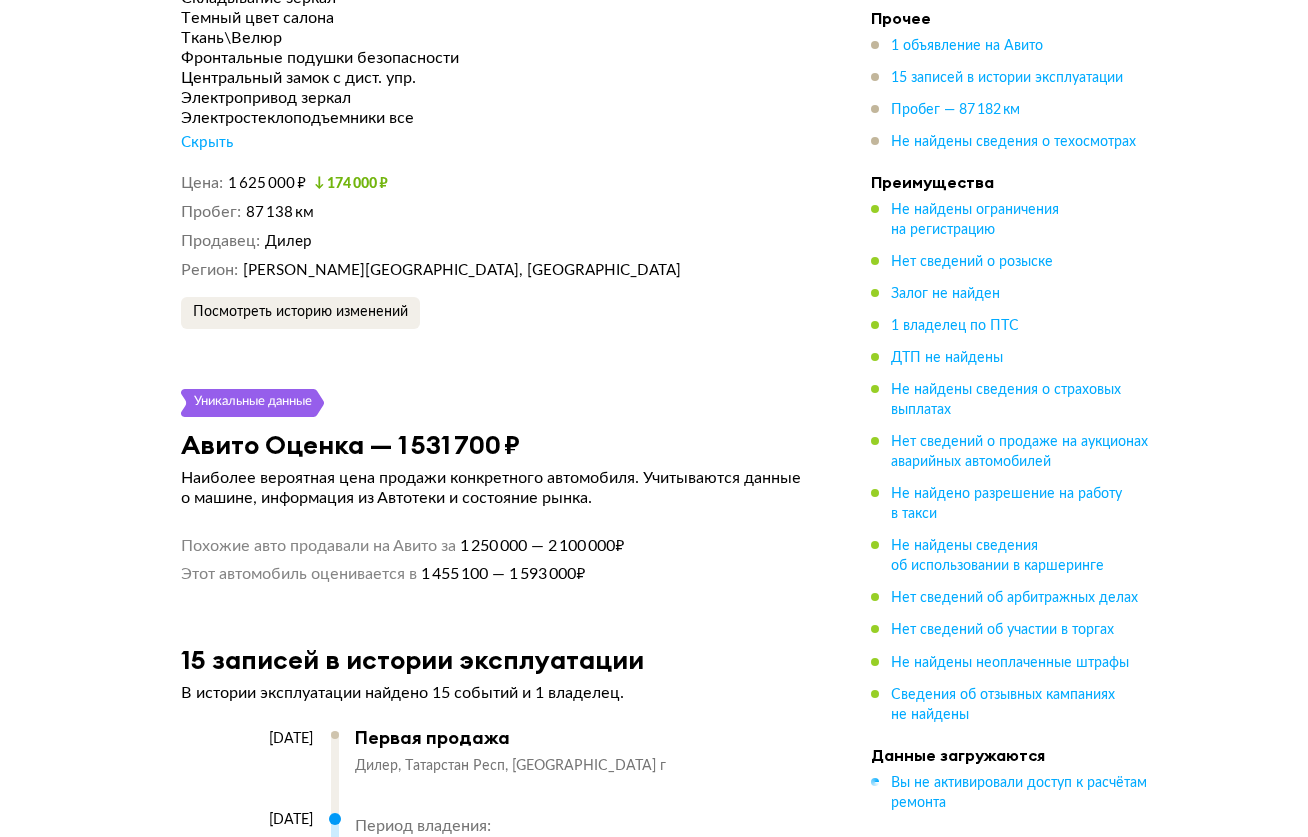 click on "Скрыть" at bounding box center [207, 143] 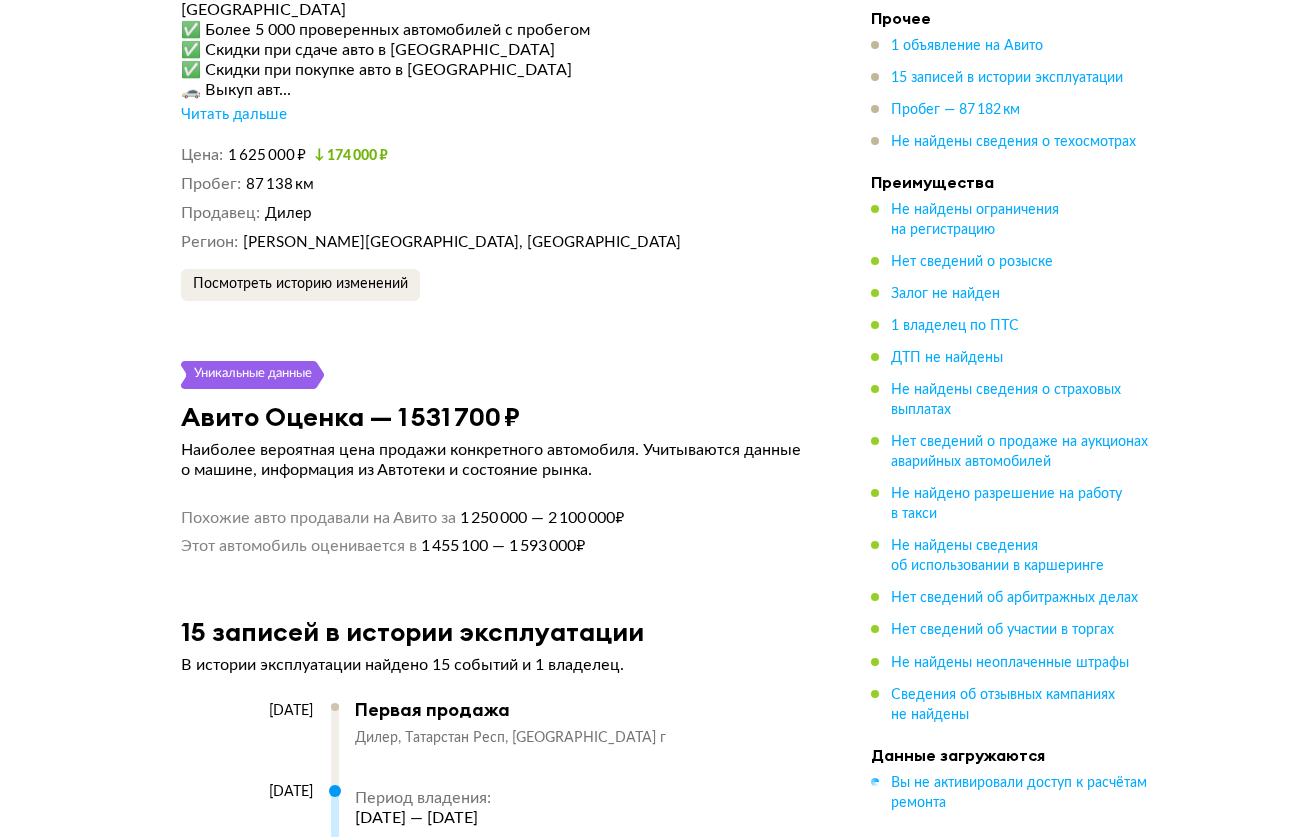 scroll, scrollTop: 3109, scrollLeft: 0, axis: vertical 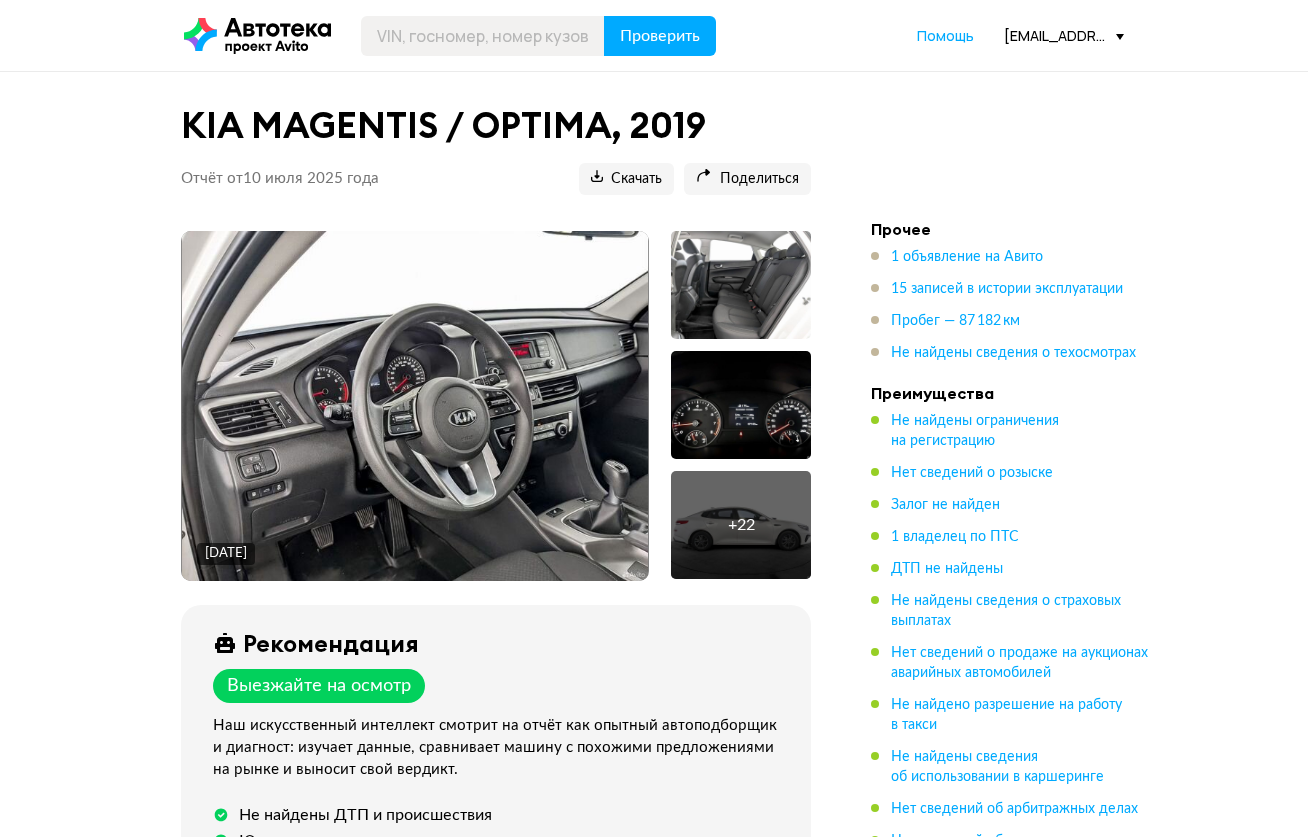 click on "Выезжайте на осмотр" at bounding box center [319, 686] 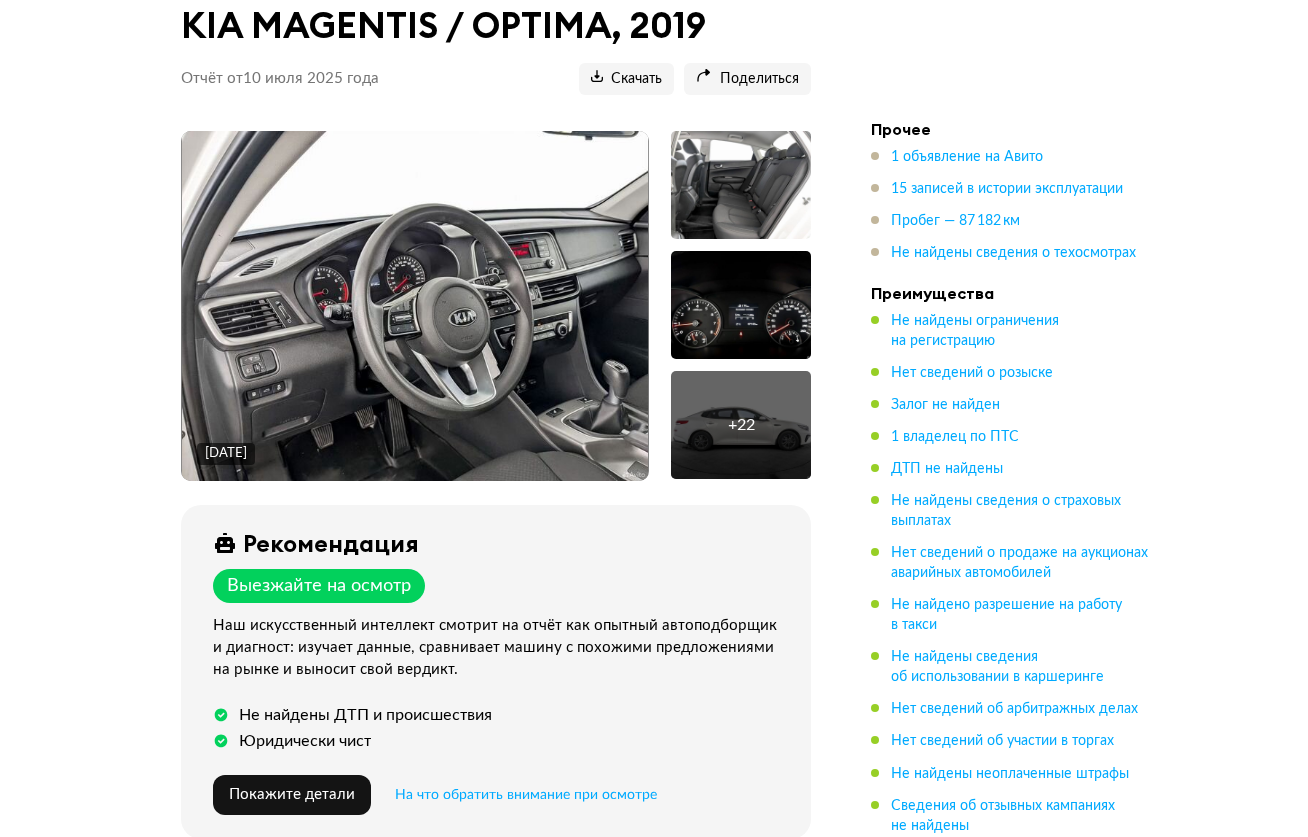 scroll, scrollTop: 0, scrollLeft: 0, axis: both 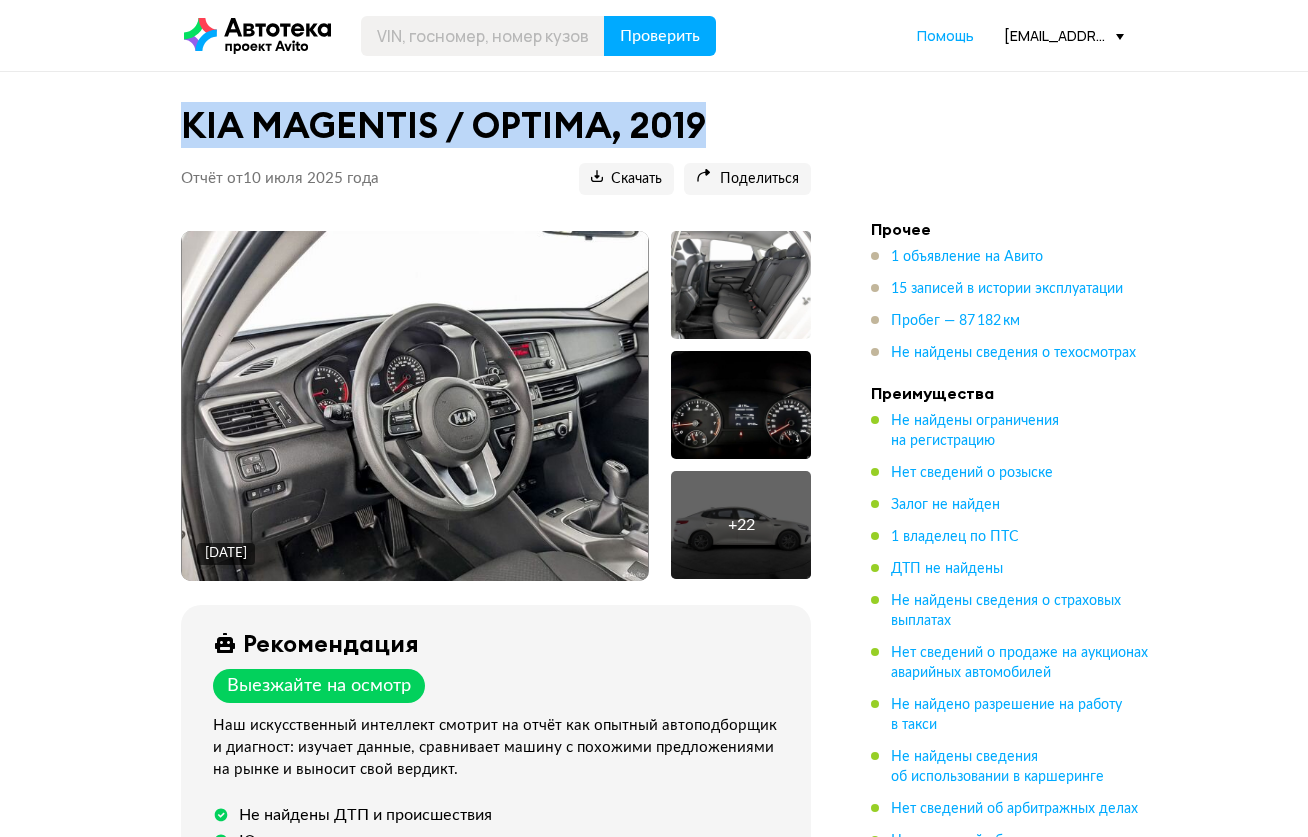 drag, startPoint x: 186, startPoint y: 121, endPoint x: 705, endPoint y: 123, distance: 519.00385 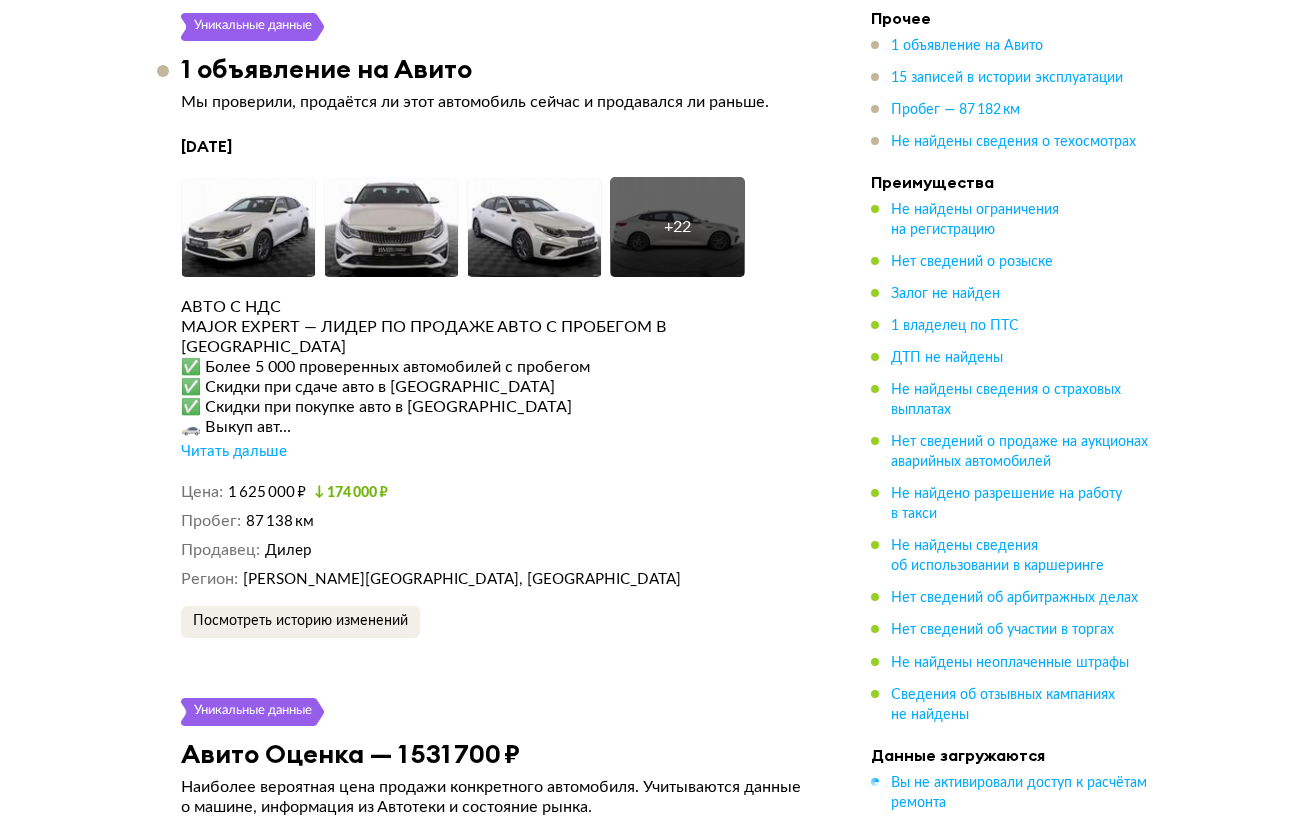 scroll, scrollTop: 3300, scrollLeft: 0, axis: vertical 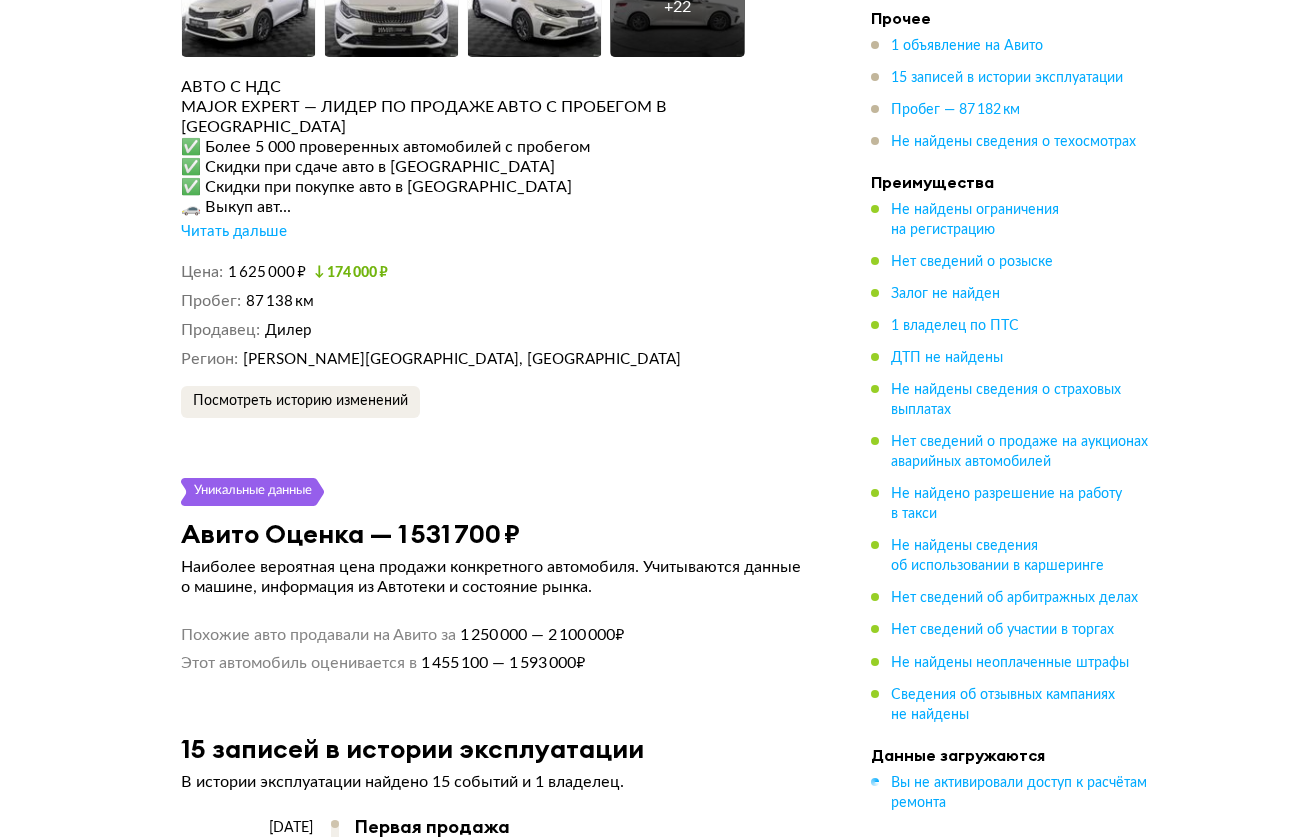 drag, startPoint x: 62, startPoint y: 251, endPoint x: 116, endPoint y: 221, distance: 61.77378 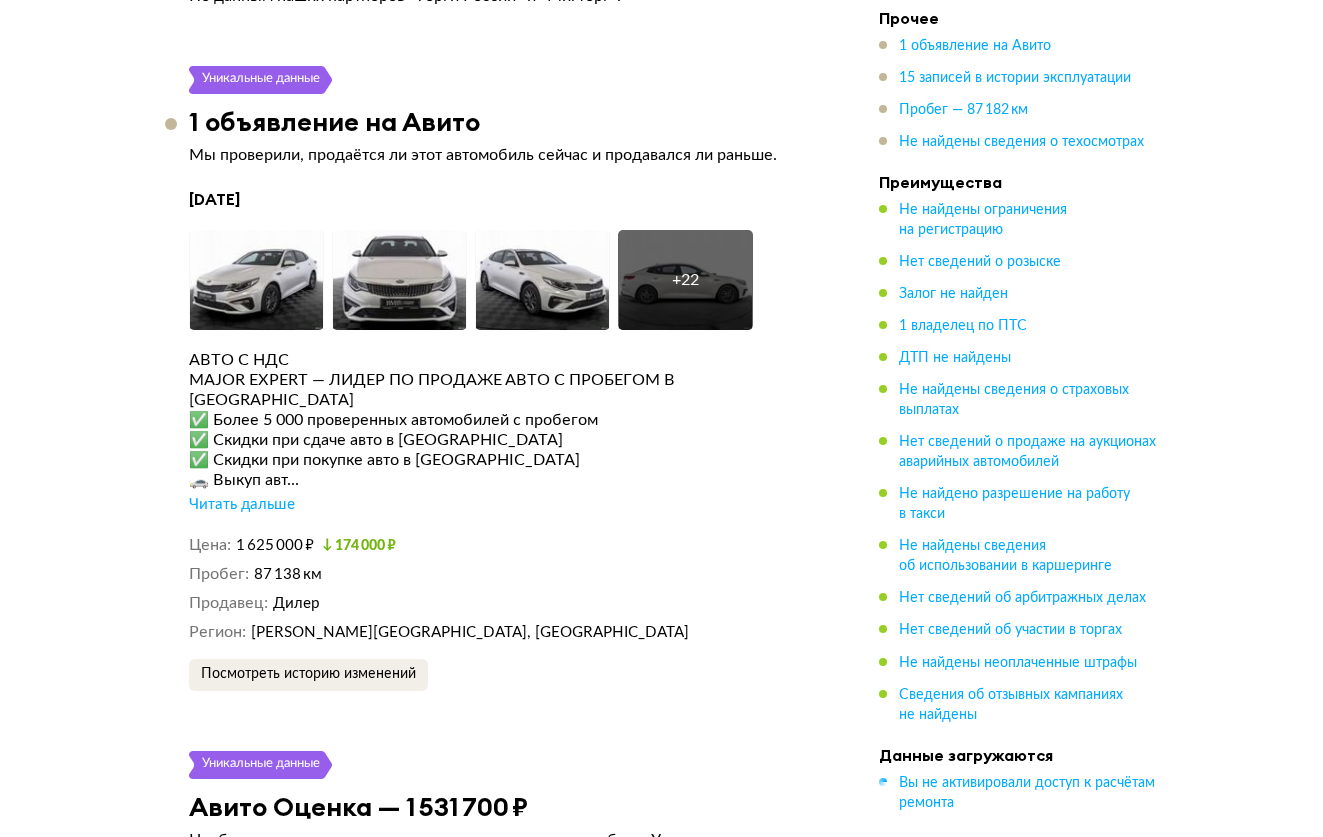 scroll, scrollTop: 2800, scrollLeft: 0, axis: vertical 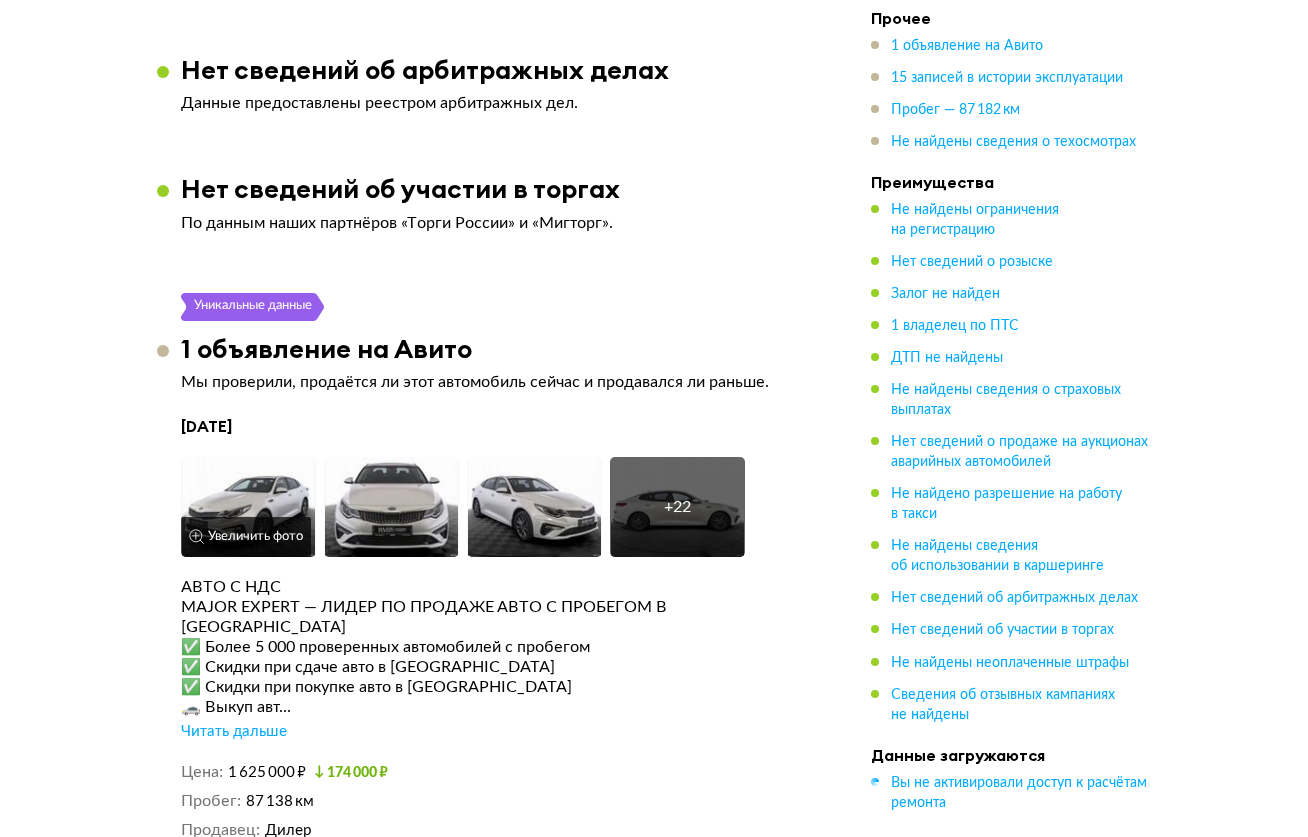 click at bounding box center [248, 507] 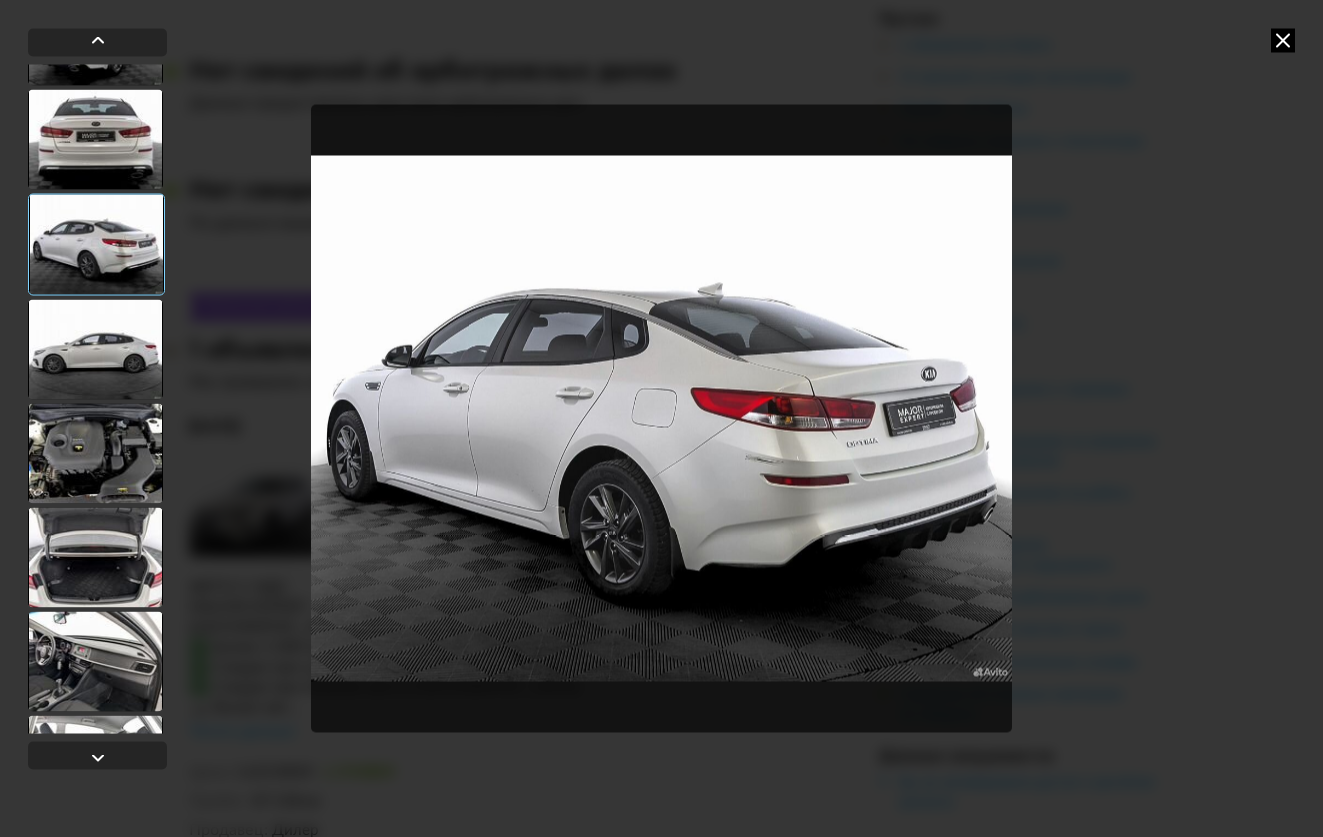 scroll, scrollTop: 600, scrollLeft: 0, axis: vertical 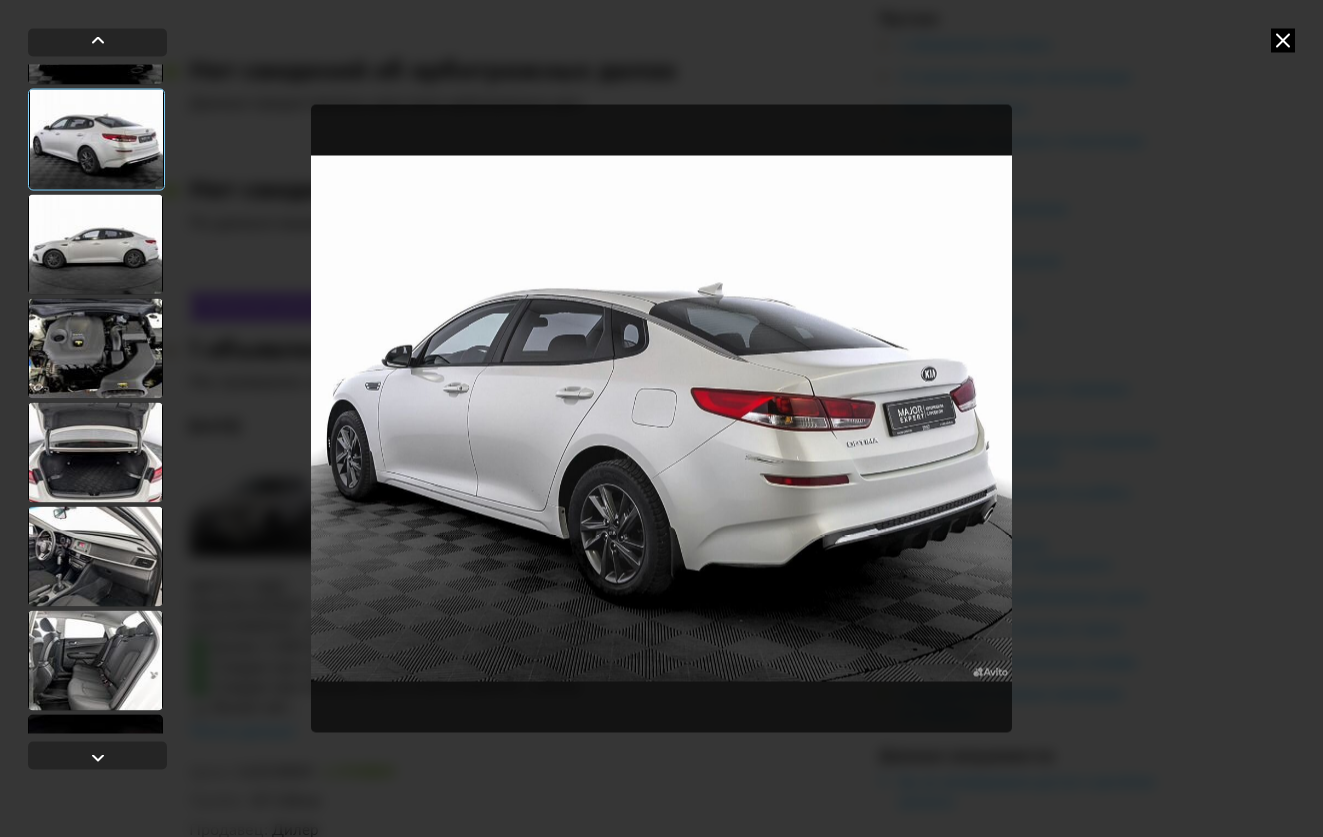 click at bounding box center (95, 556) 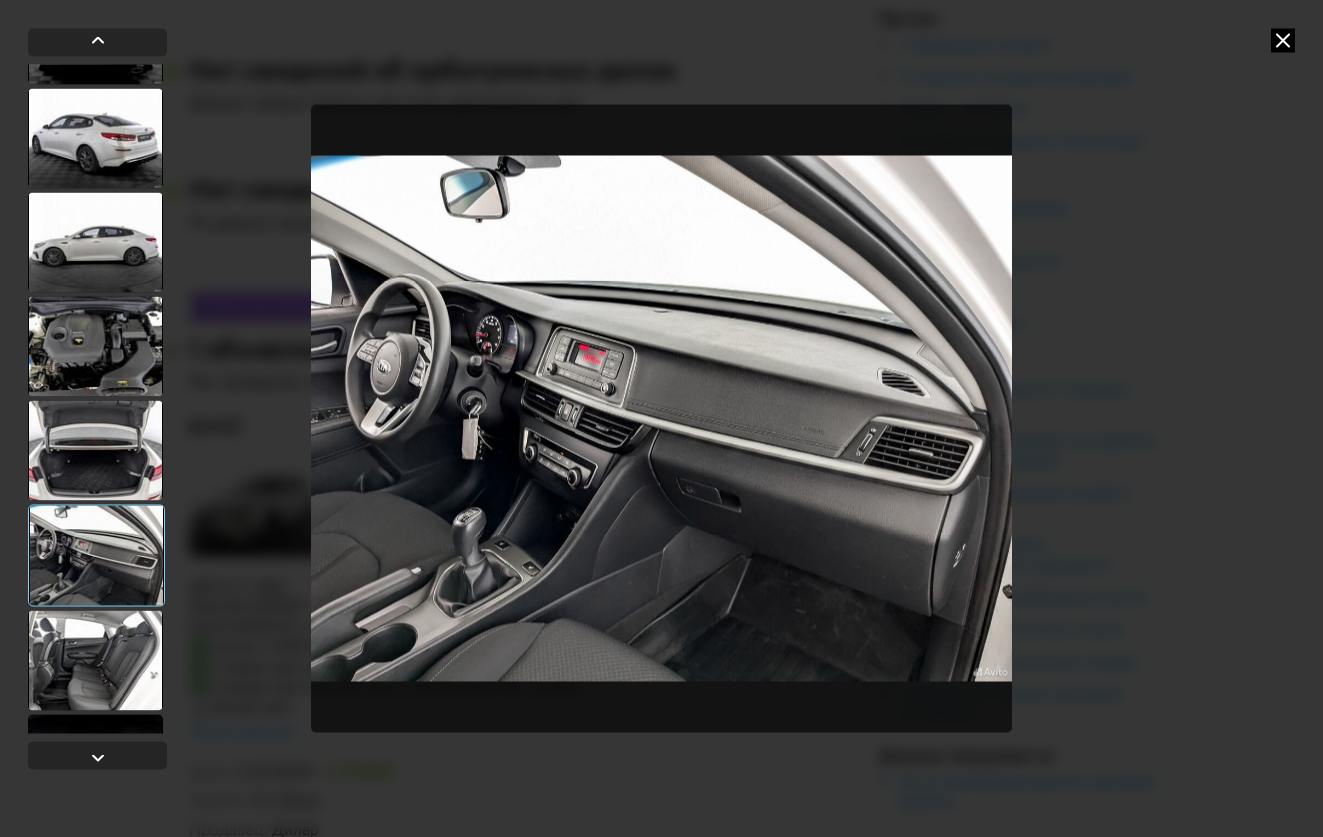 click at bounding box center (95, 660) 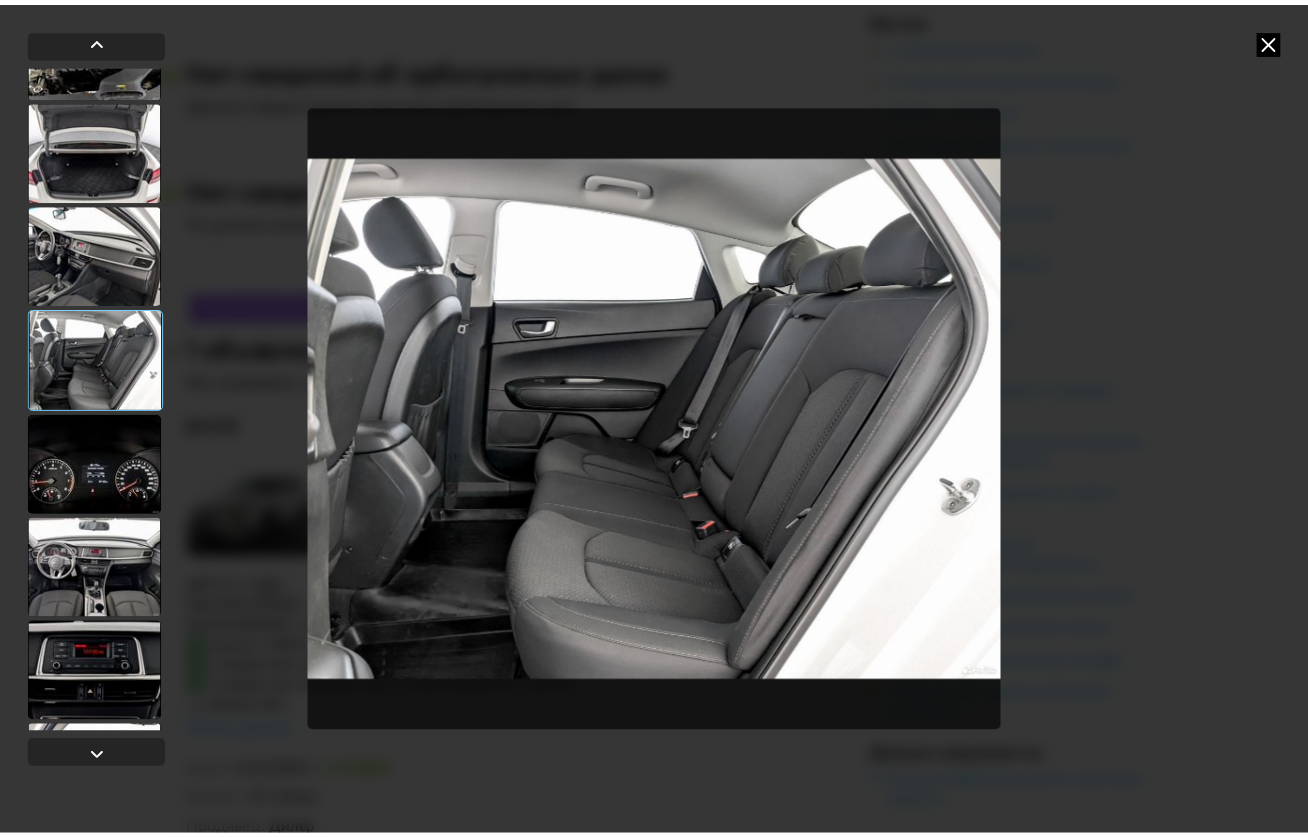 scroll, scrollTop: 1200, scrollLeft: 0, axis: vertical 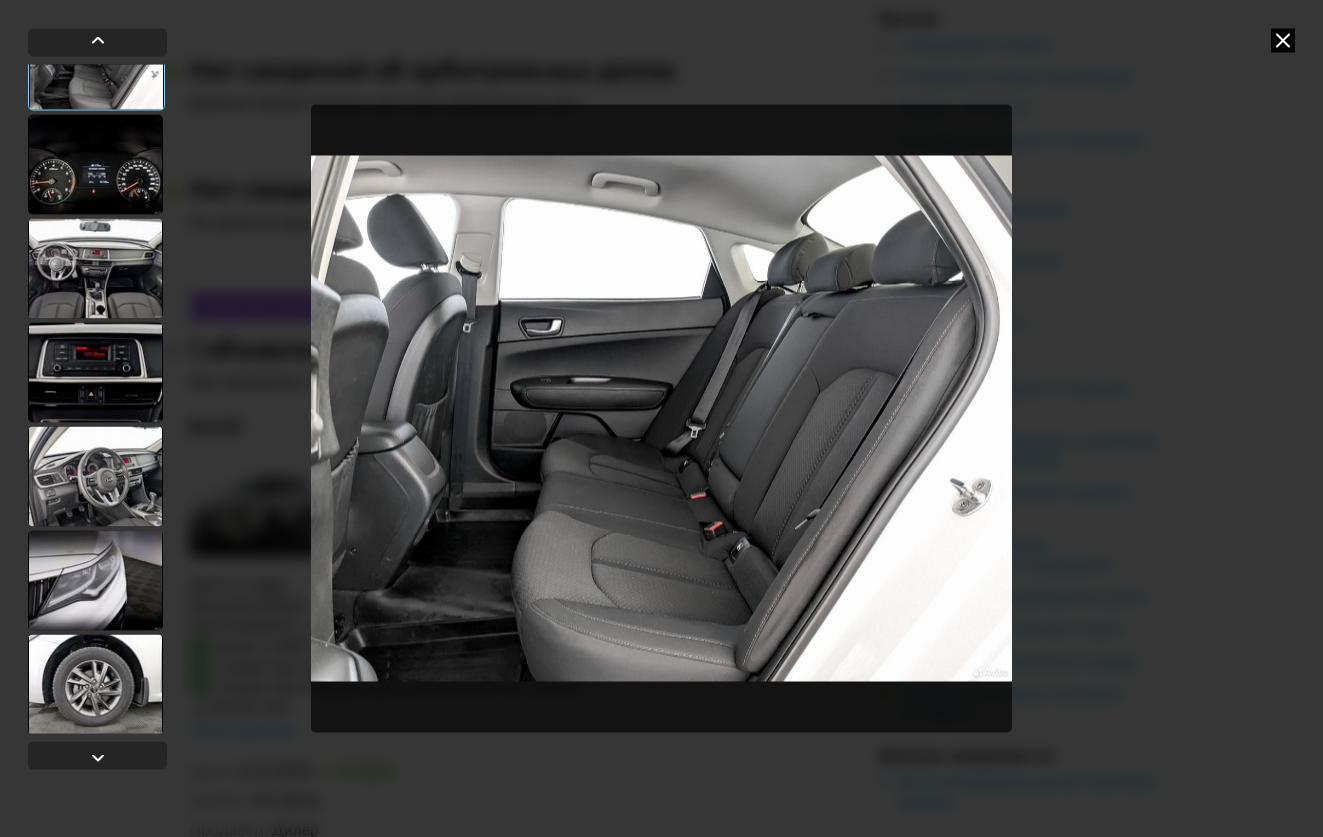 click at bounding box center [95, 164] 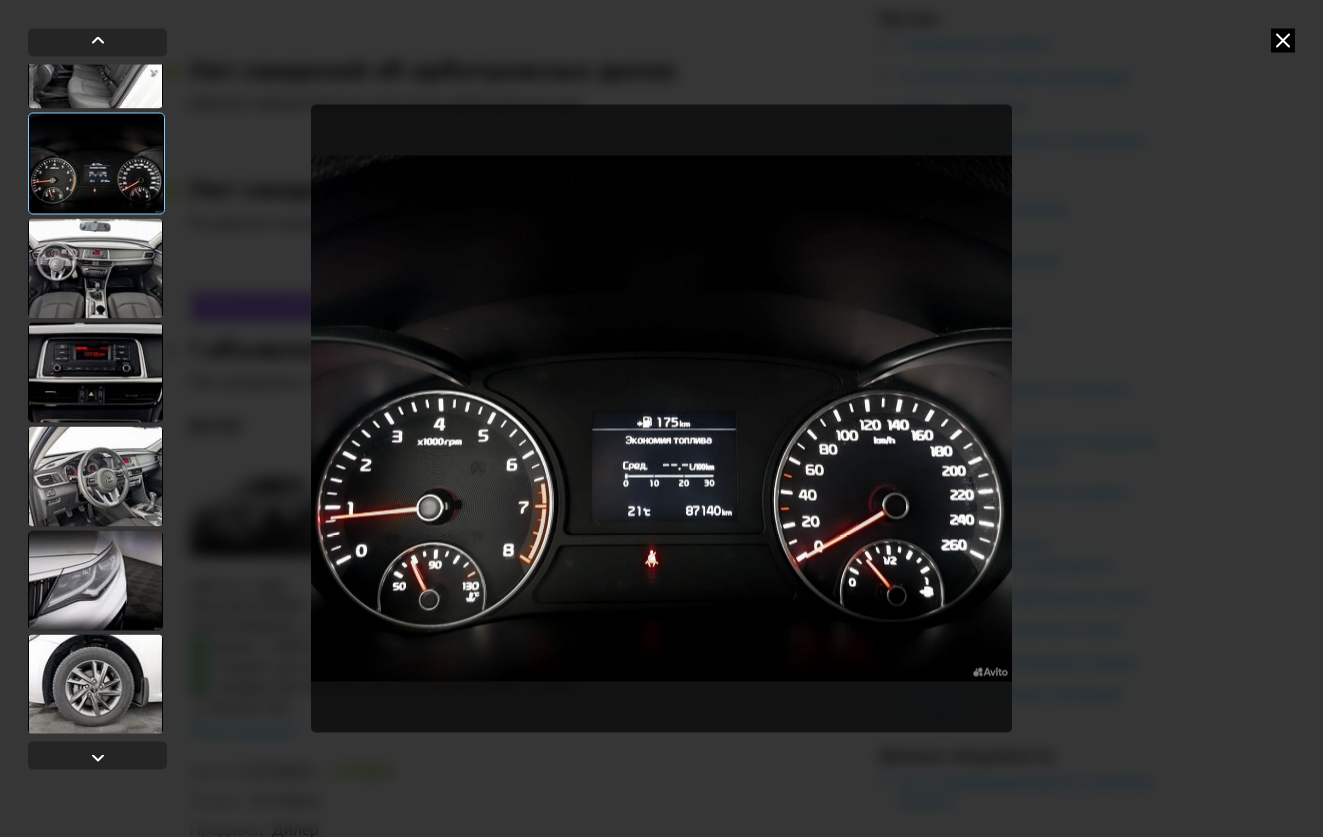 click at bounding box center [661, 418] 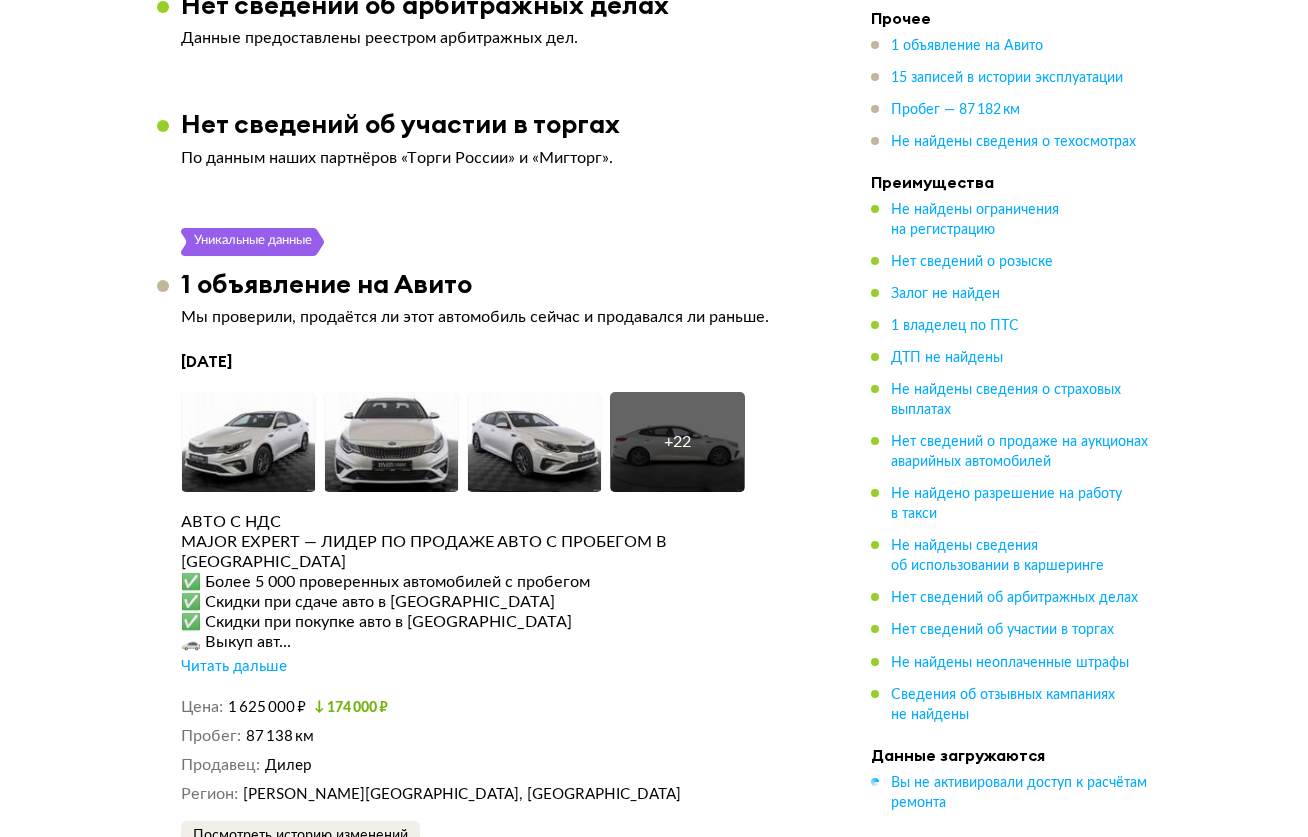 scroll, scrollTop: 2900, scrollLeft: 0, axis: vertical 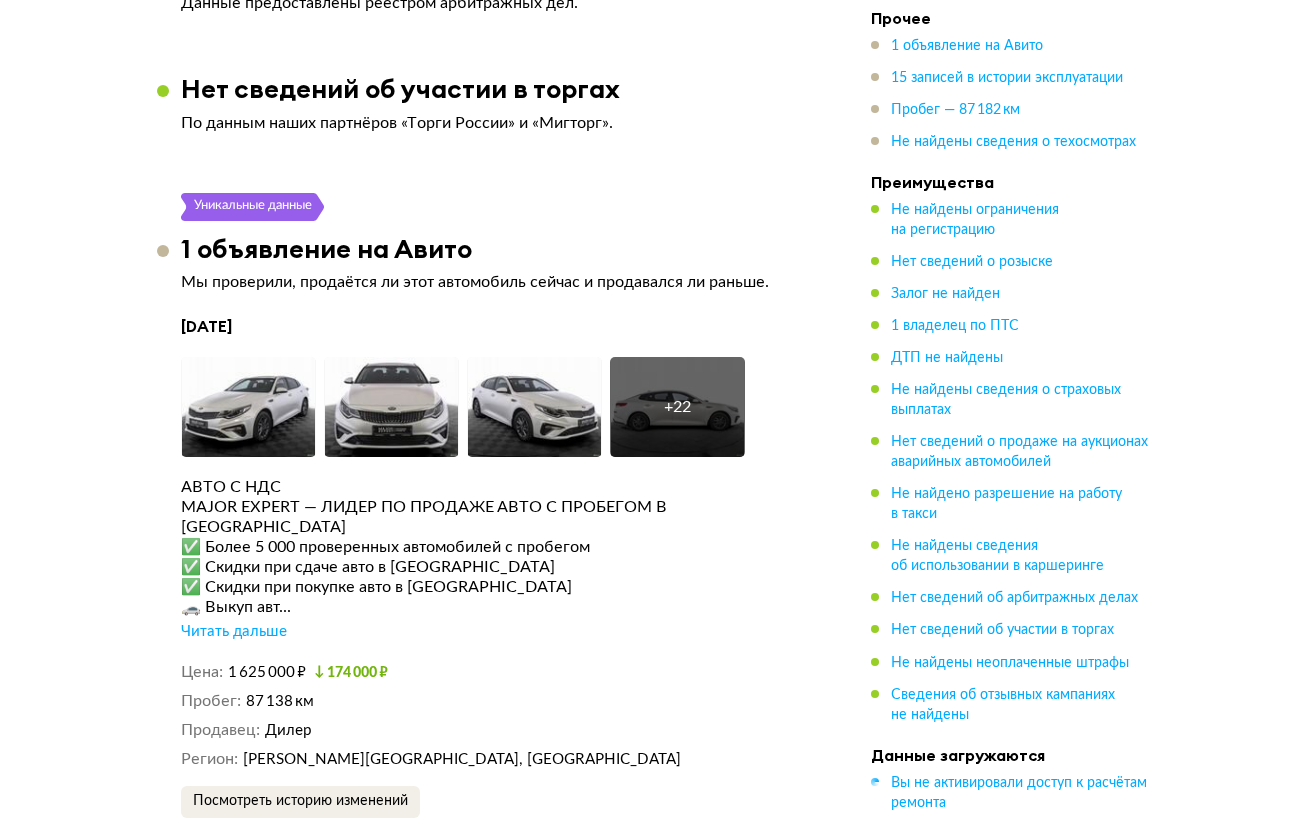 click on "KIA MAGENTIS / OPTIMA, 2019 Отчёт от  10 июля 2025 года Ccылка на отчёт скопирована Скачать Поделиться Ccылка на отчёт скопирована 7 апреля 2025 года + 22 Рекомендация Выезжайте на осмотр Наш искусственный интеллект смотрит на отчёт как опытный автоподборщик и диагност: изучает данные, сравнивает машину с похожими предложениями на рынке и выносит свой вердикт. Не найдены ДТП и происшествия Юридически чист Покажите детали На что обратить внимание при осмотре Узнайте как При осмотре сверьте VIN, номер кузова и сведения из ПТС с указанными в отчёте. купить отчёт ещё раз . . ." at bounding box center [654, 1056] 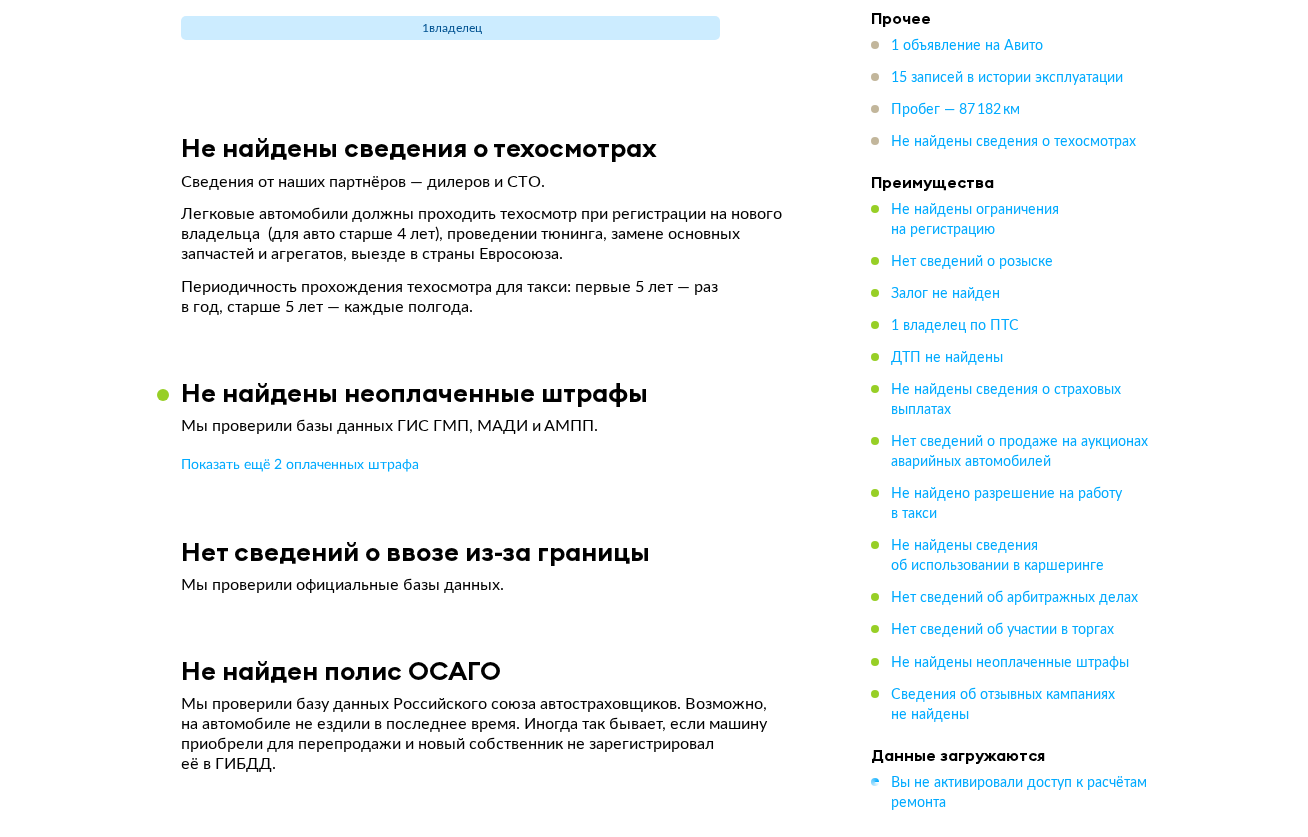 scroll, scrollTop: 6531, scrollLeft: 0, axis: vertical 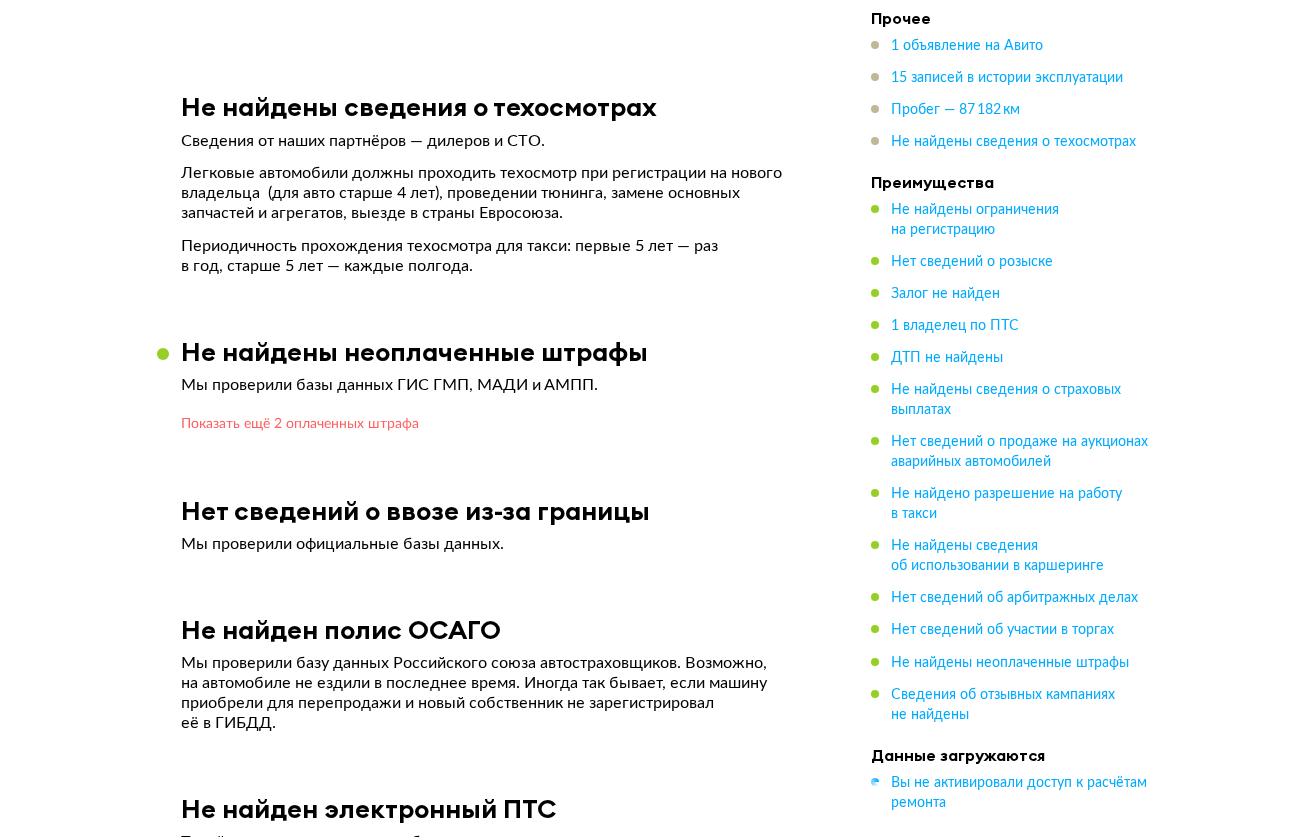 click on "Показать ещё 2 оплаченных штрафа" at bounding box center [300, 424] 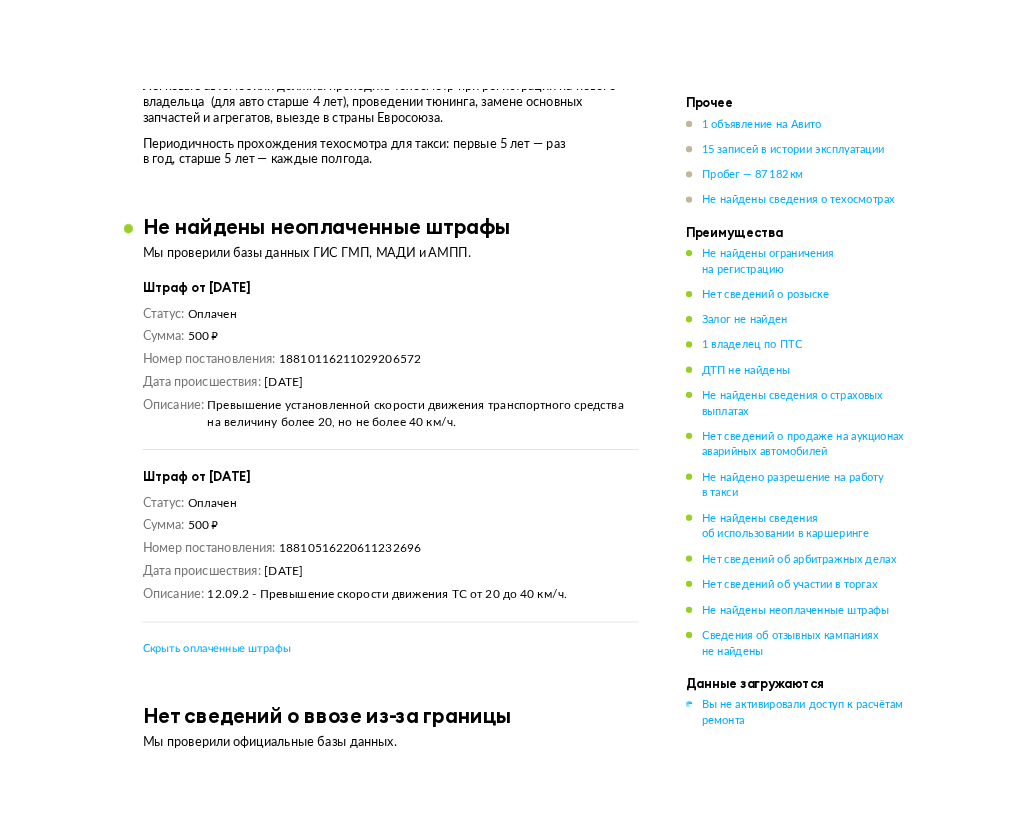 scroll, scrollTop: 6731, scrollLeft: 0, axis: vertical 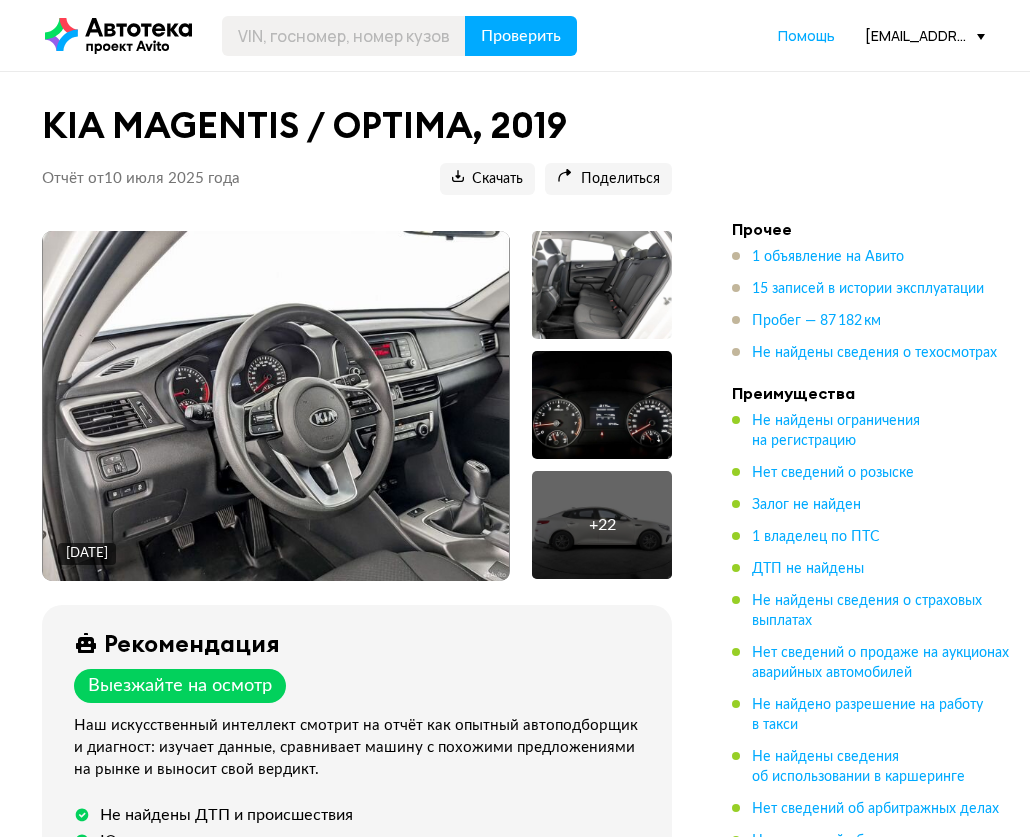 drag, startPoint x: 478, startPoint y: 490, endPoint x: 388, endPoint y: 83, distance: 416.8321 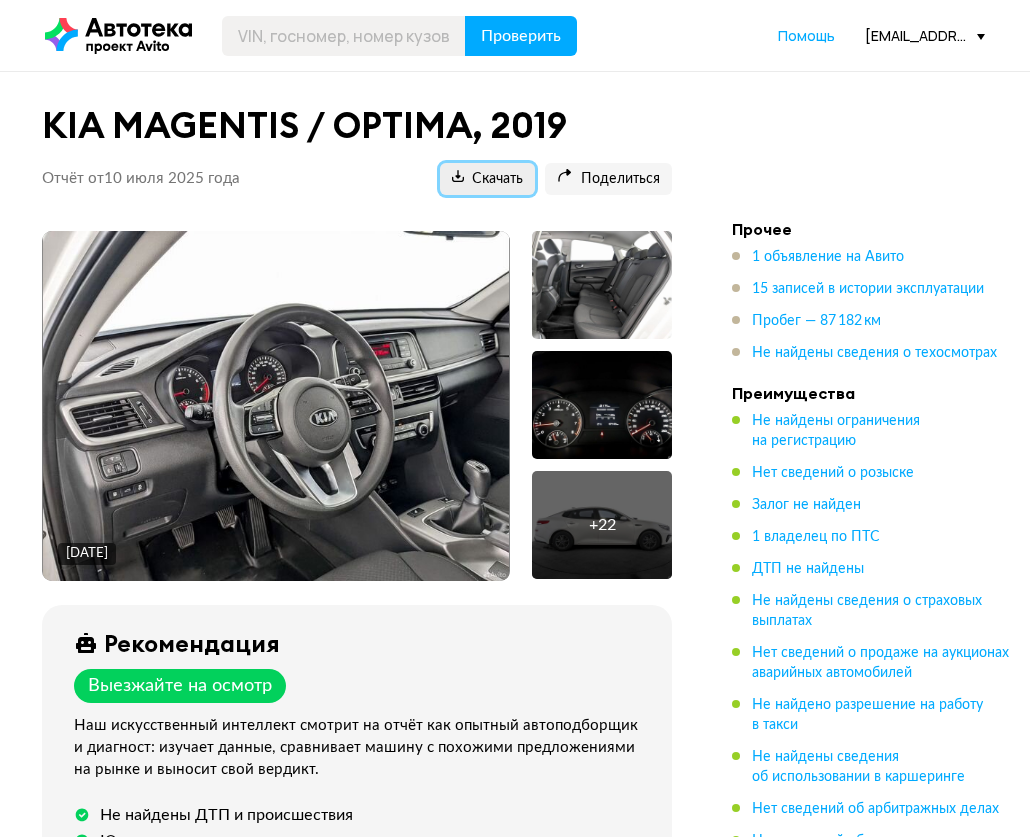 click on "Скачать" at bounding box center (487, 179) 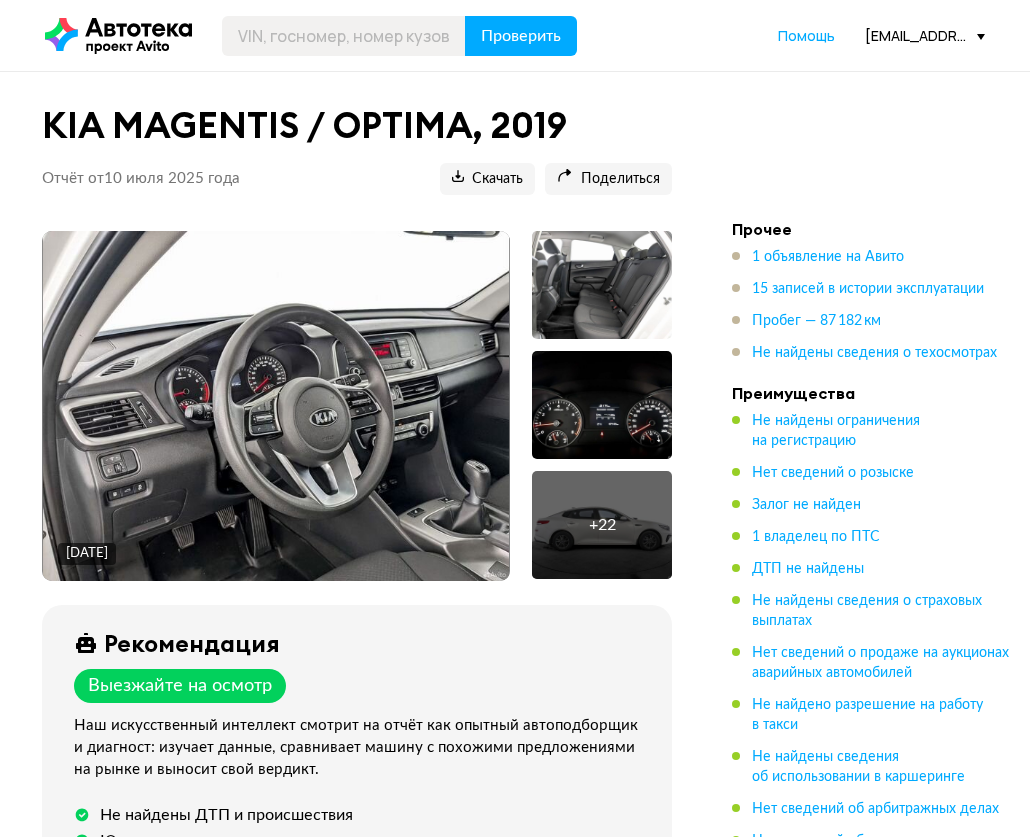 click at bounding box center (276, 406) 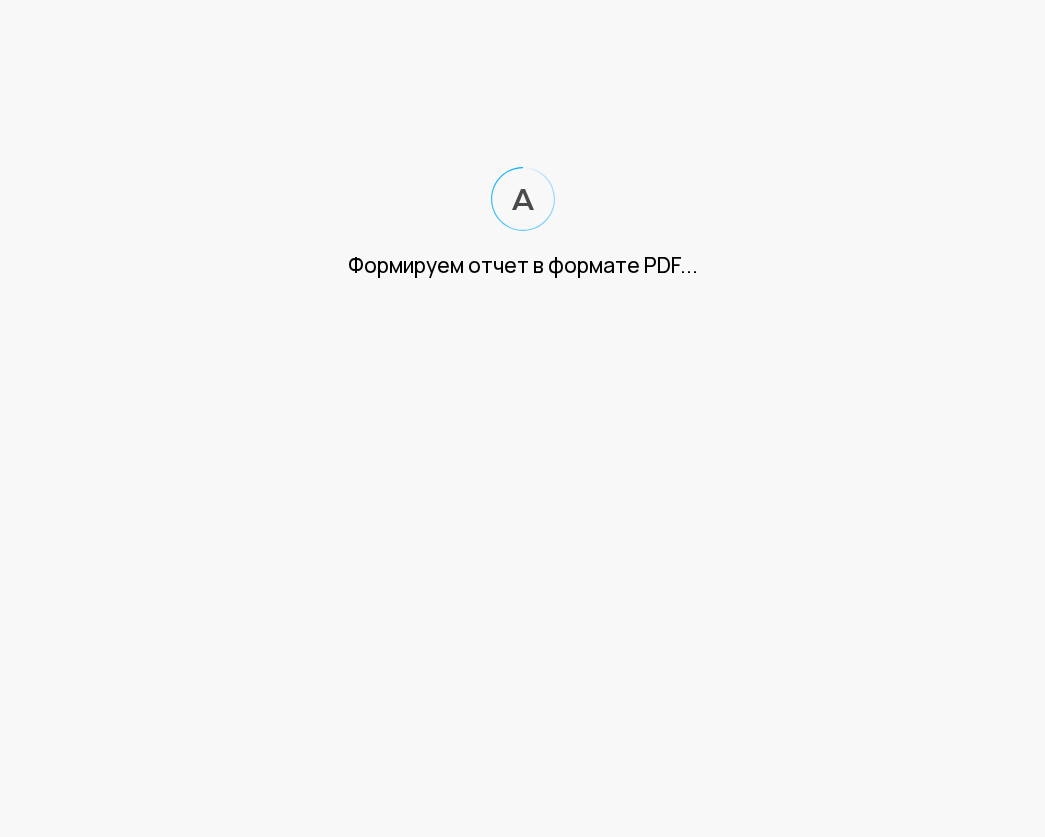 scroll, scrollTop: 0, scrollLeft: 0, axis: both 